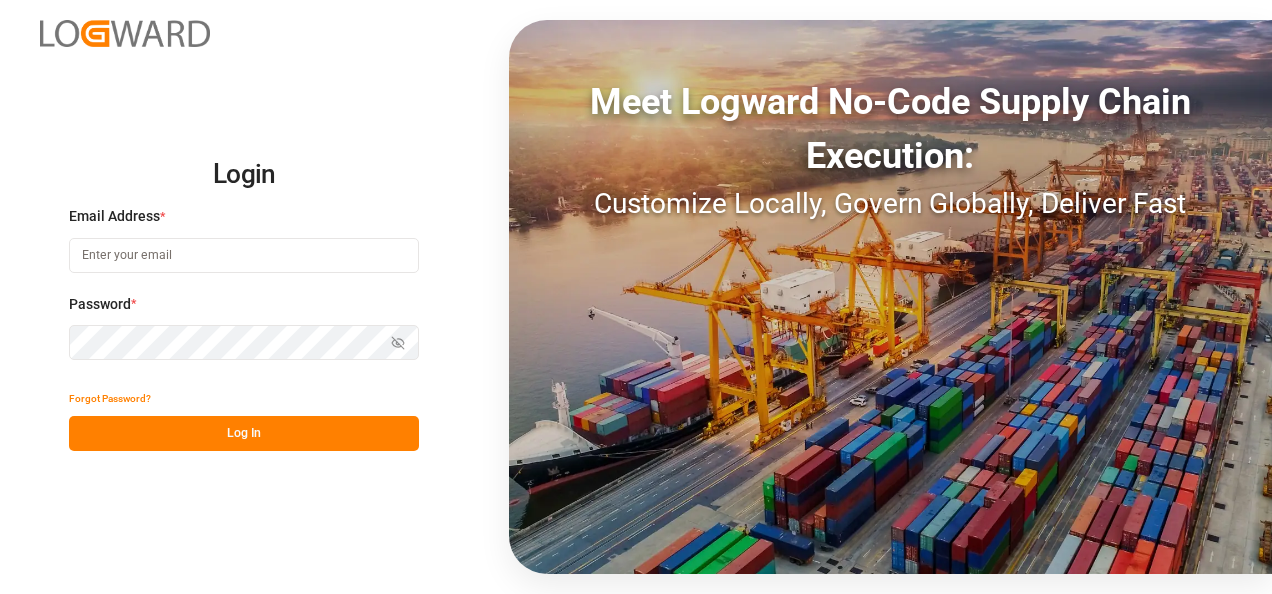 scroll, scrollTop: 0, scrollLeft: 0, axis: both 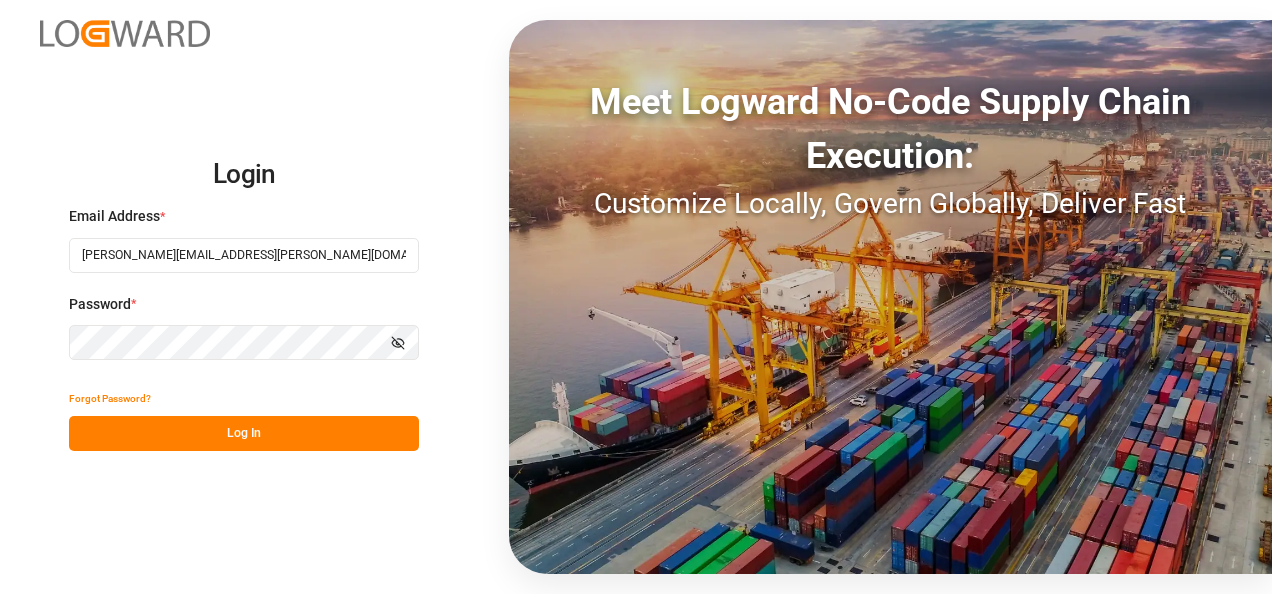 click on "Log In" at bounding box center [244, 433] 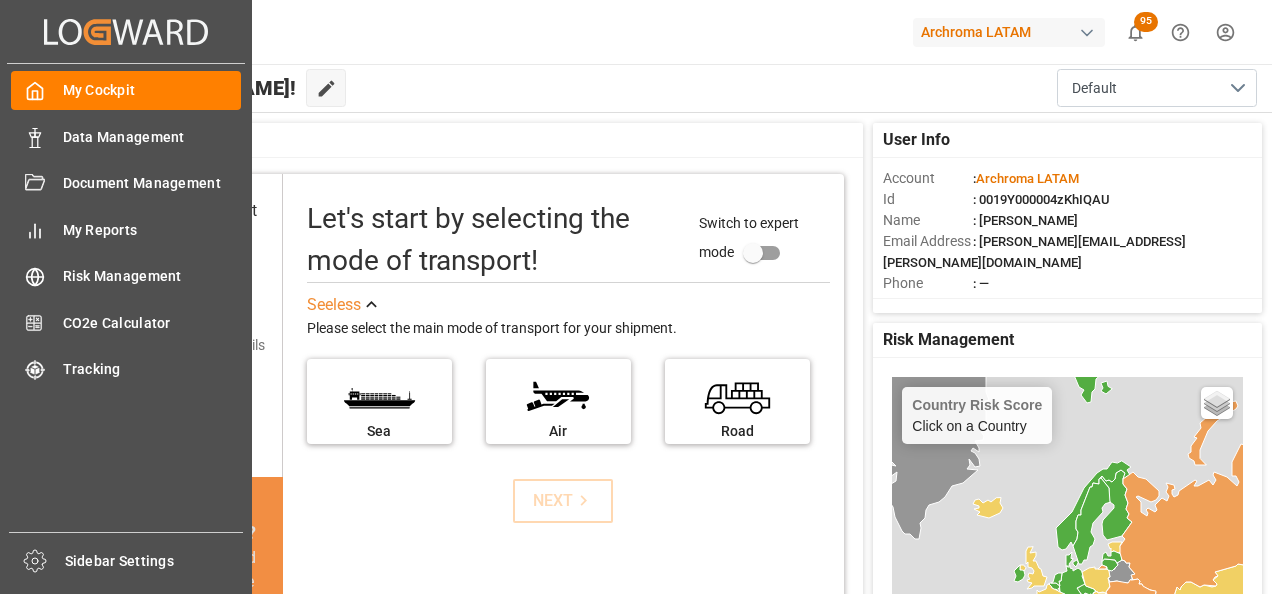 click on "Data Management" at bounding box center [152, 137] 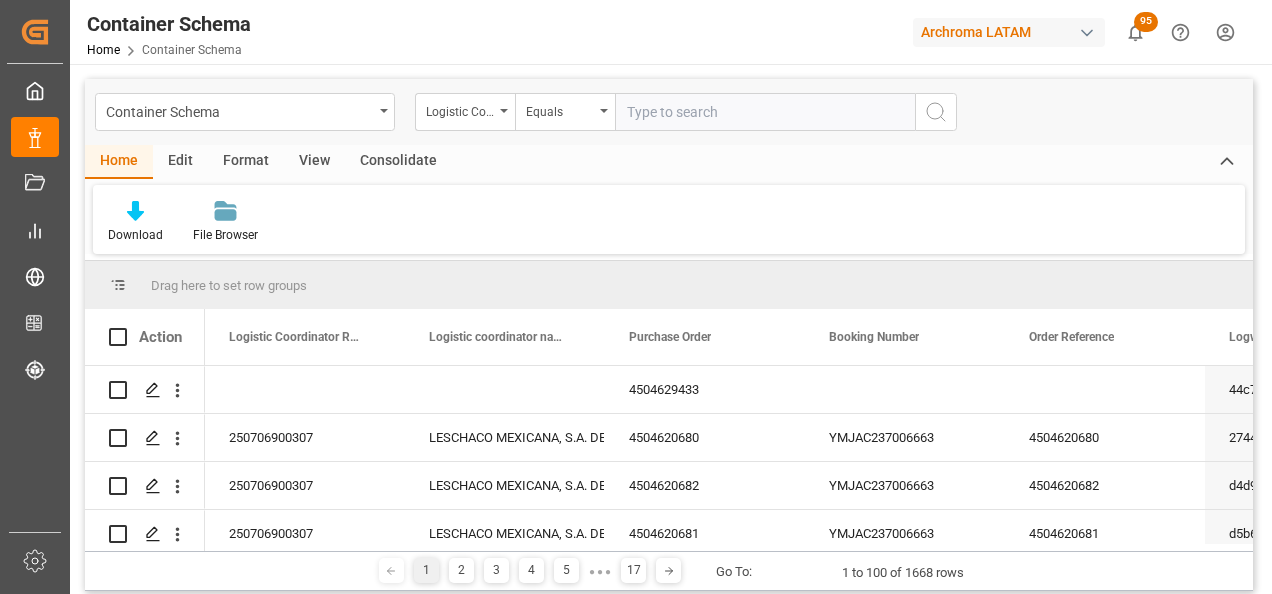 click on "Container Schema" at bounding box center (245, 112) 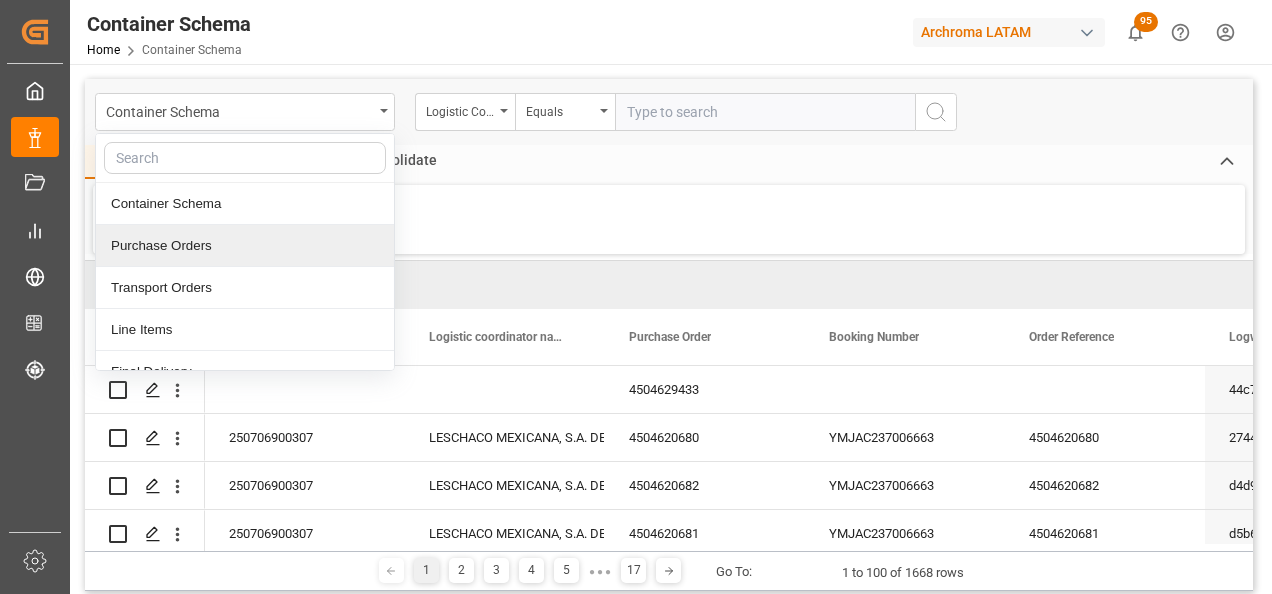 click on "Purchase Orders" at bounding box center [245, 246] 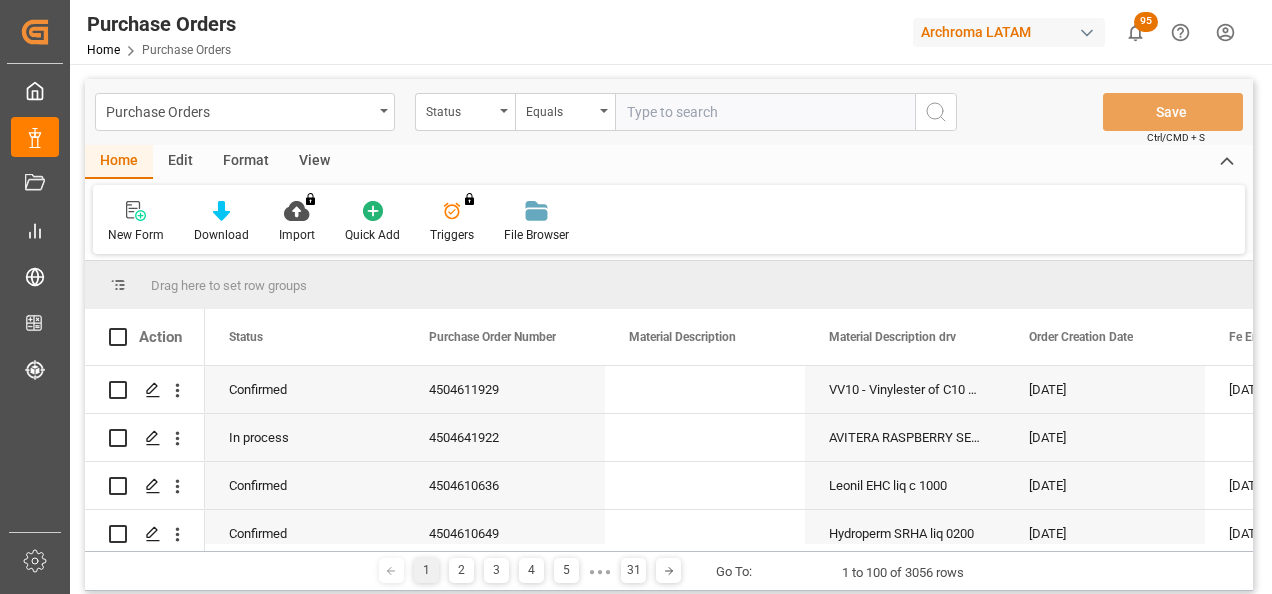 click at bounding box center [504, 111] 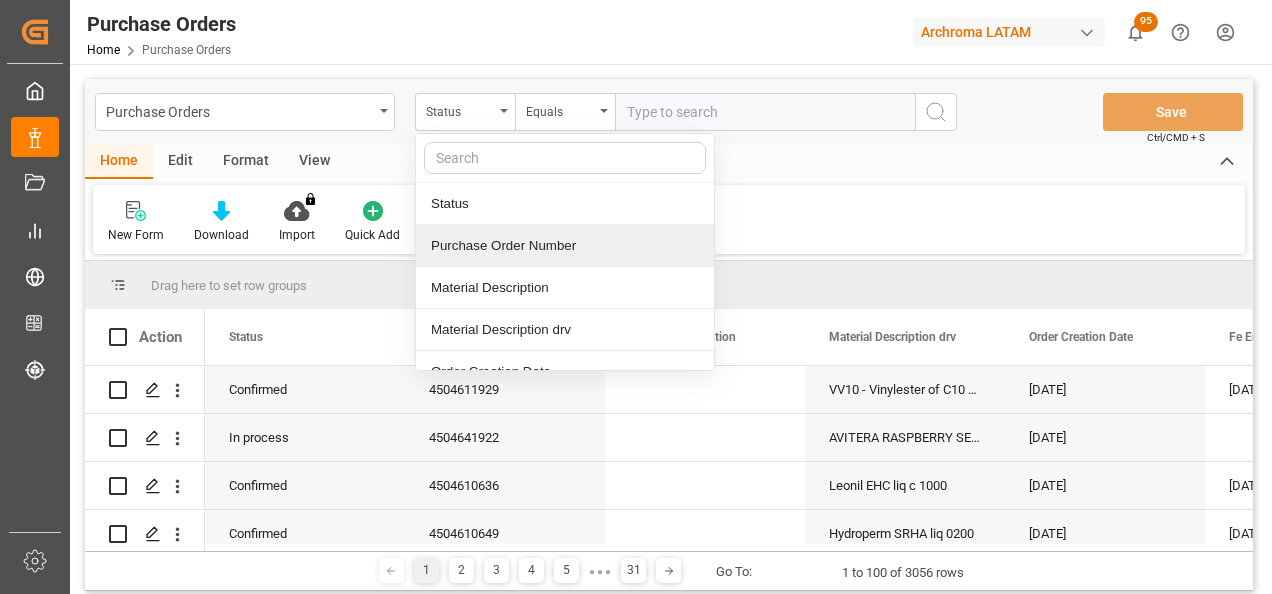 click on "Purchase Order Number" at bounding box center [565, 246] 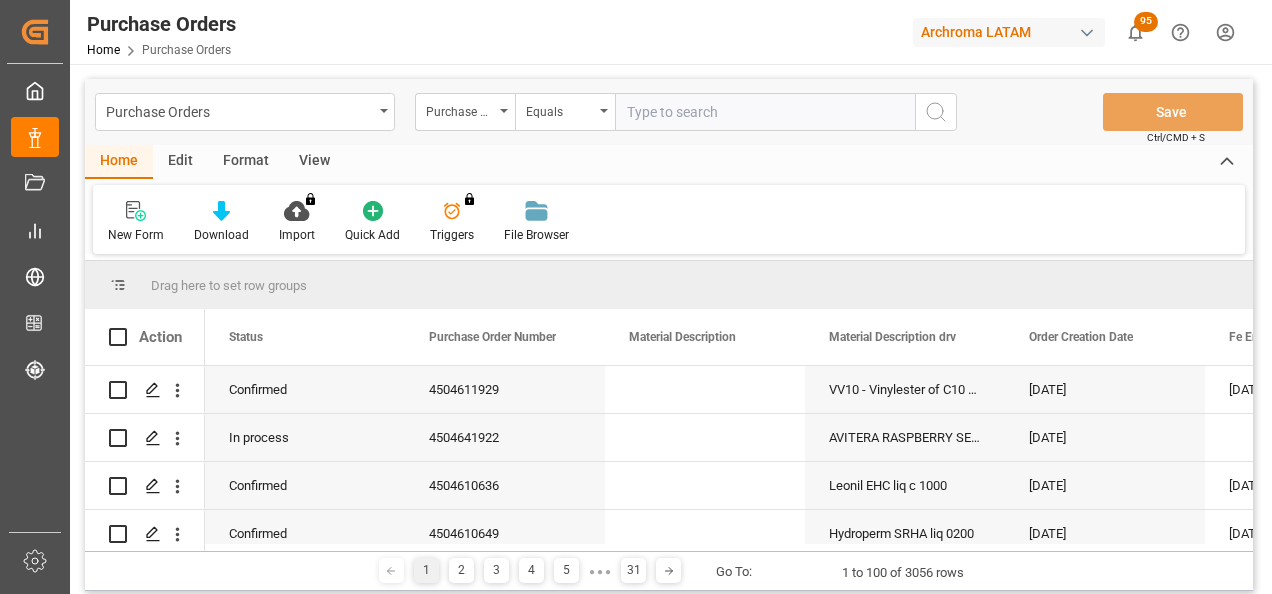 click at bounding box center (765, 112) 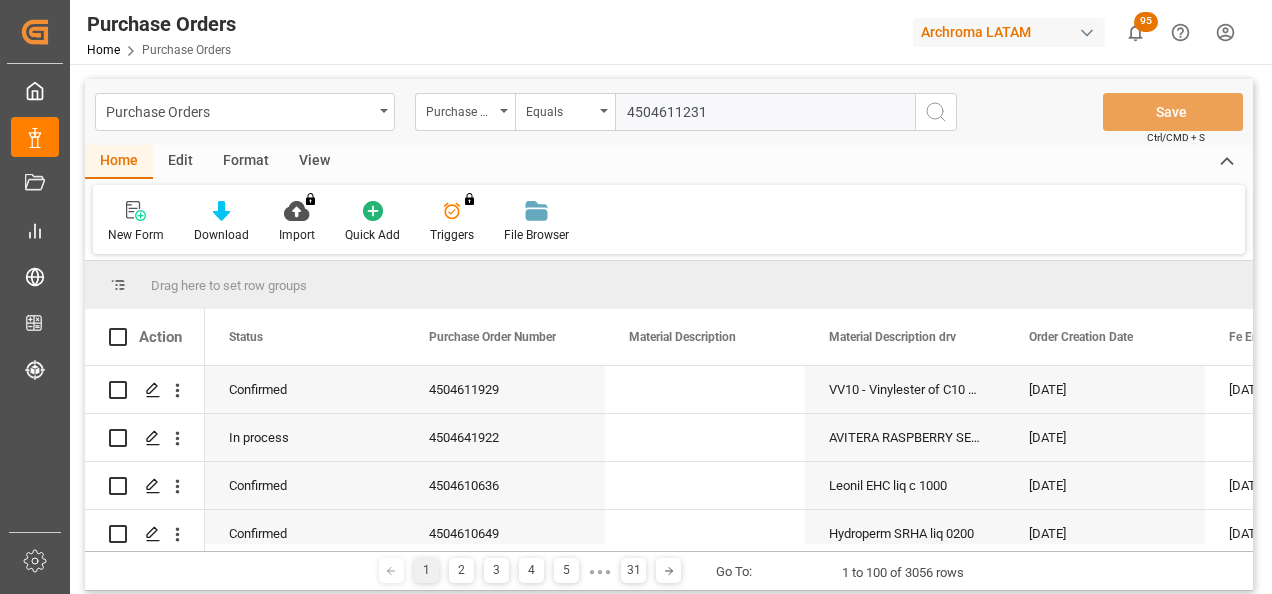 type 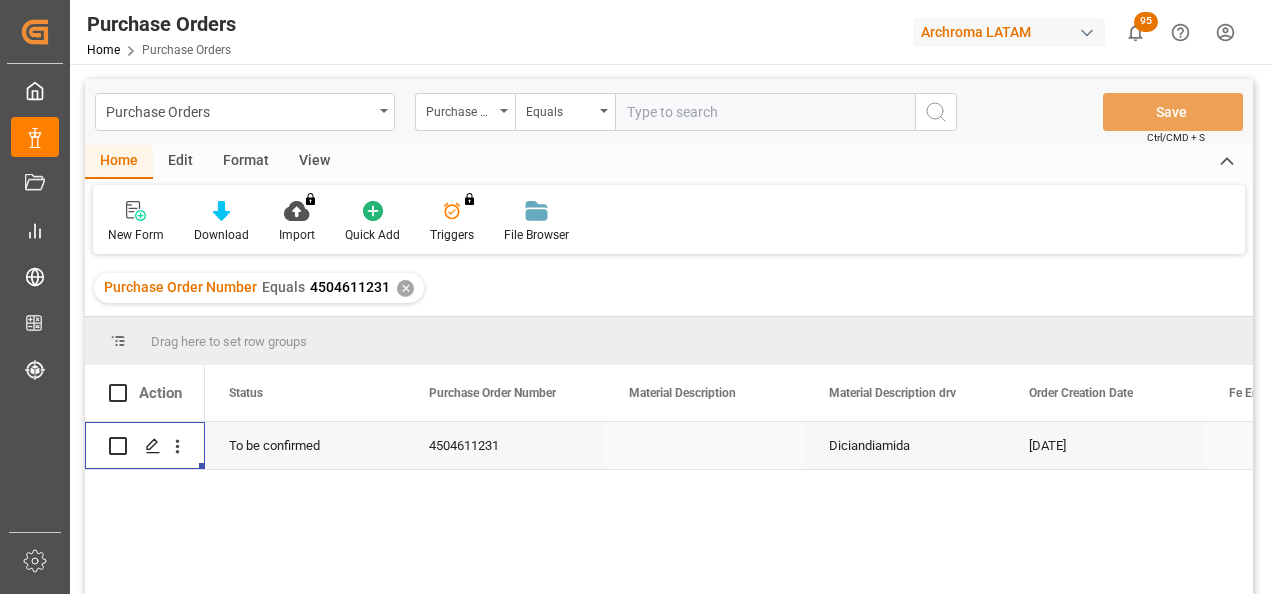 click 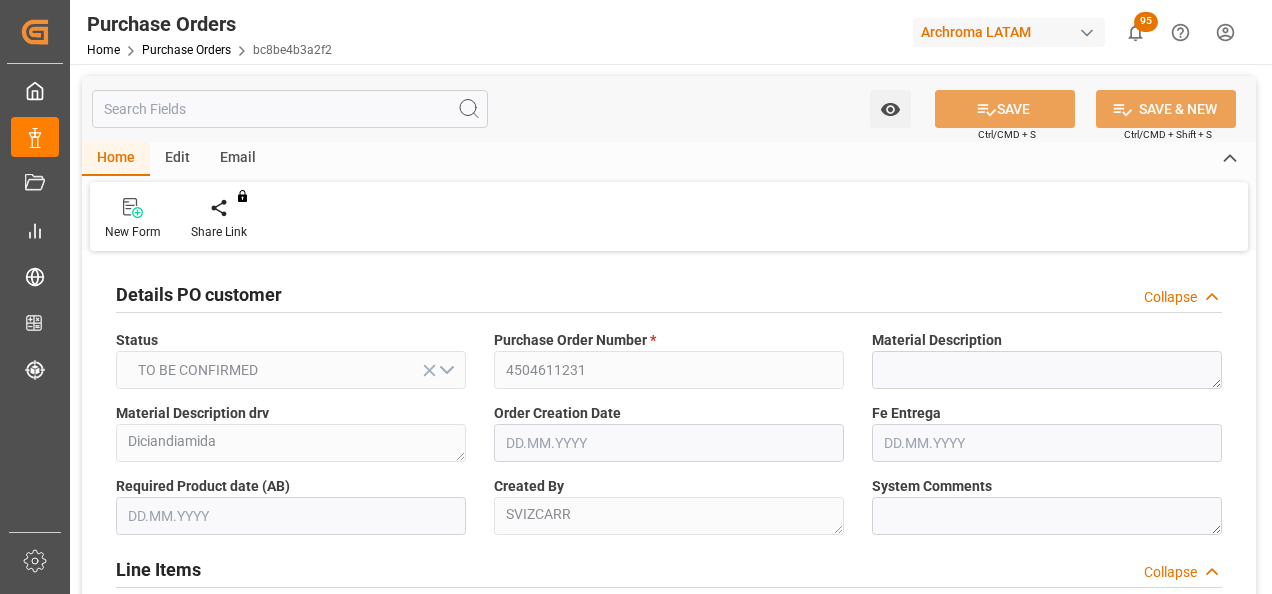 type on "[DATE]" 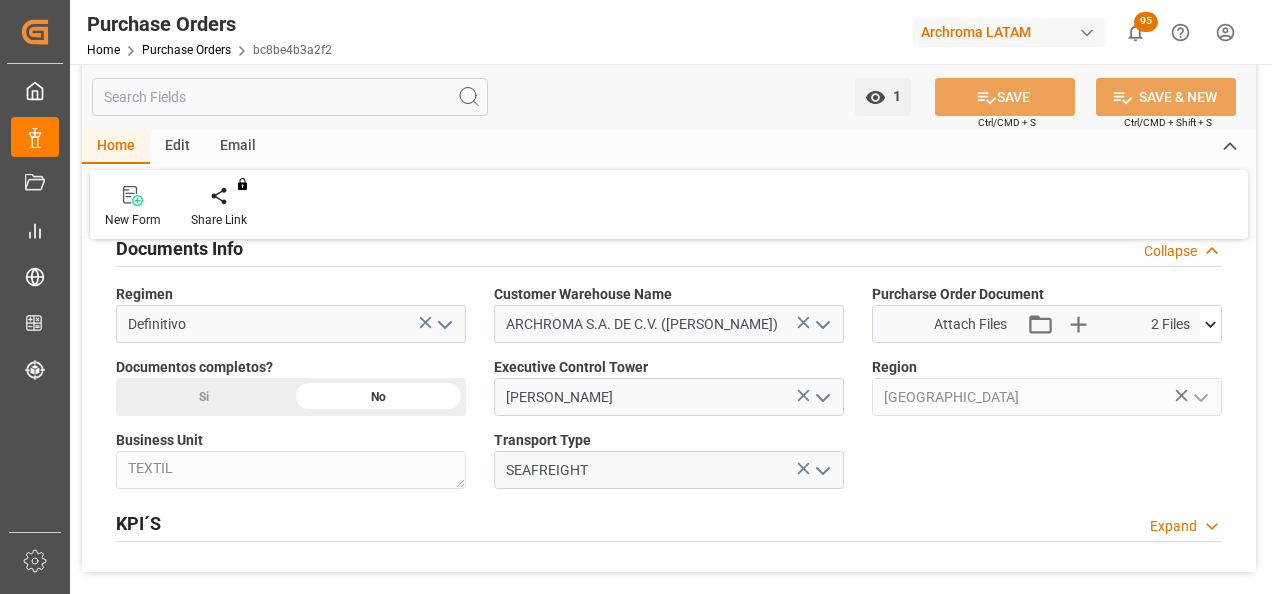 scroll, scrollTop: 1400, scrollLeft: 0, axis: vertical 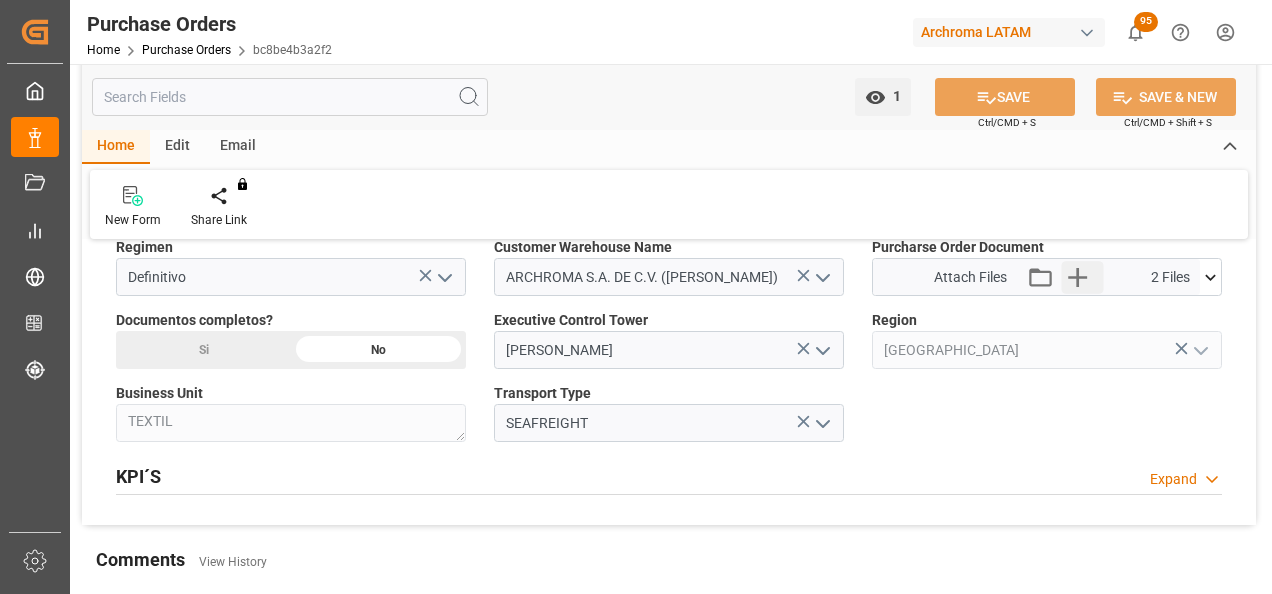 click 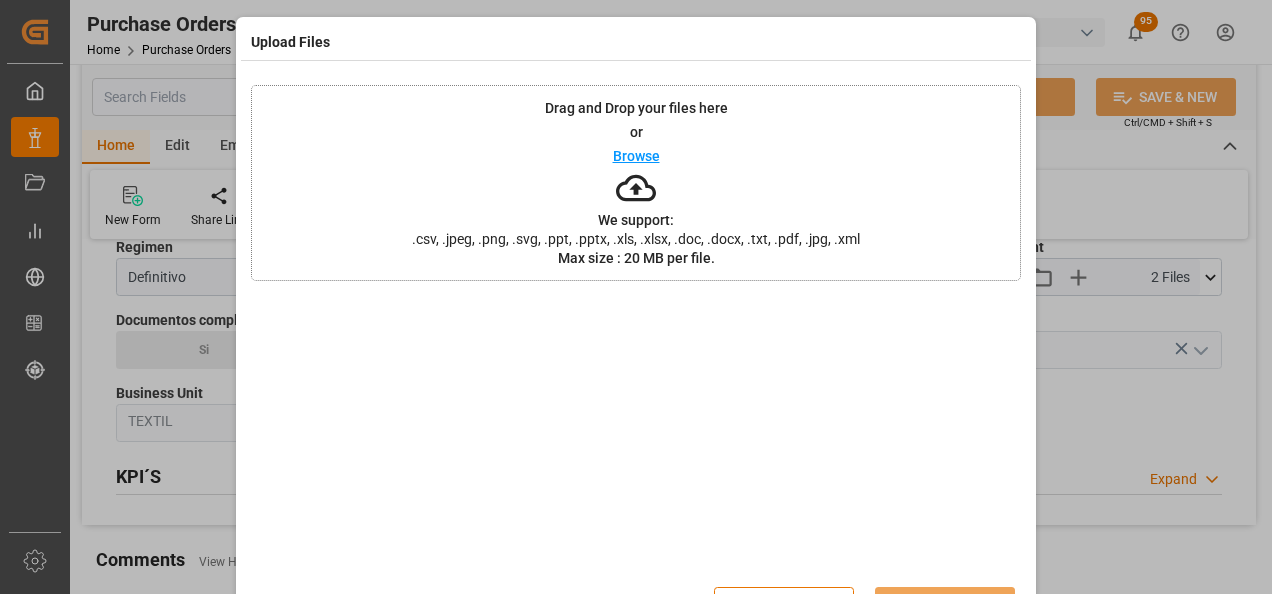 click on "Drag and Drop your files here or Browse We support: .csv, .jpeg, .png, .svg, .ppt, .pptx, .xls, .xlsx, .doc, .docx, .txt, .pdf, .jpg, .xml Max size : 20 MB per file." at bounding box center [636, 183] 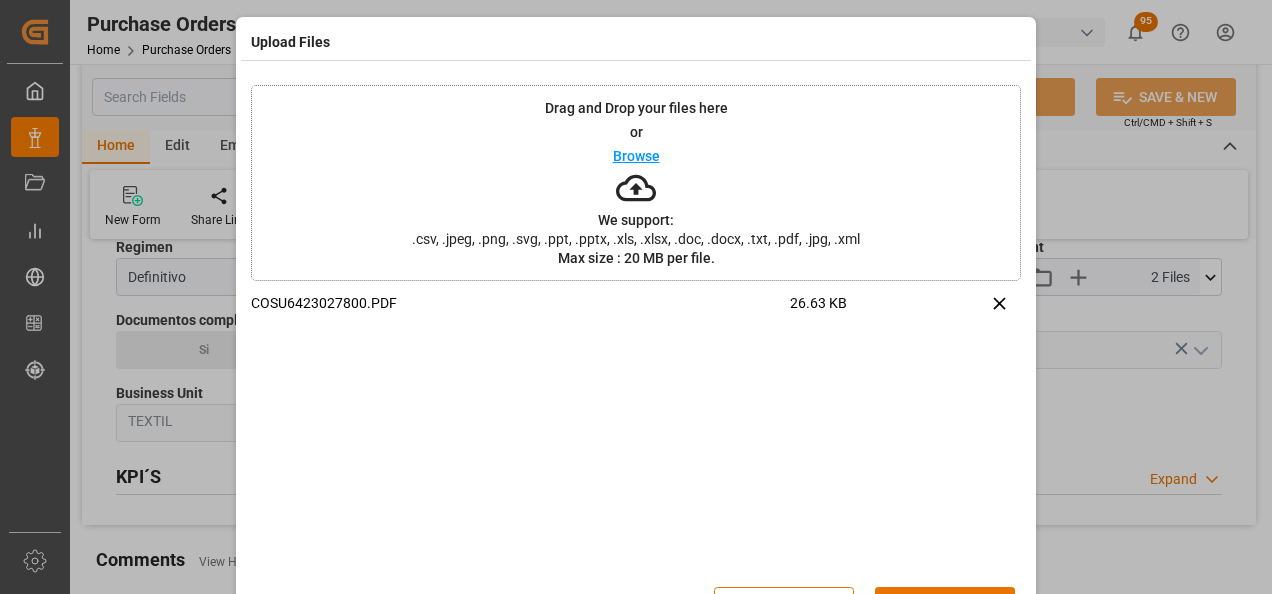 click on "Upload" at bounding box center (945, 606) 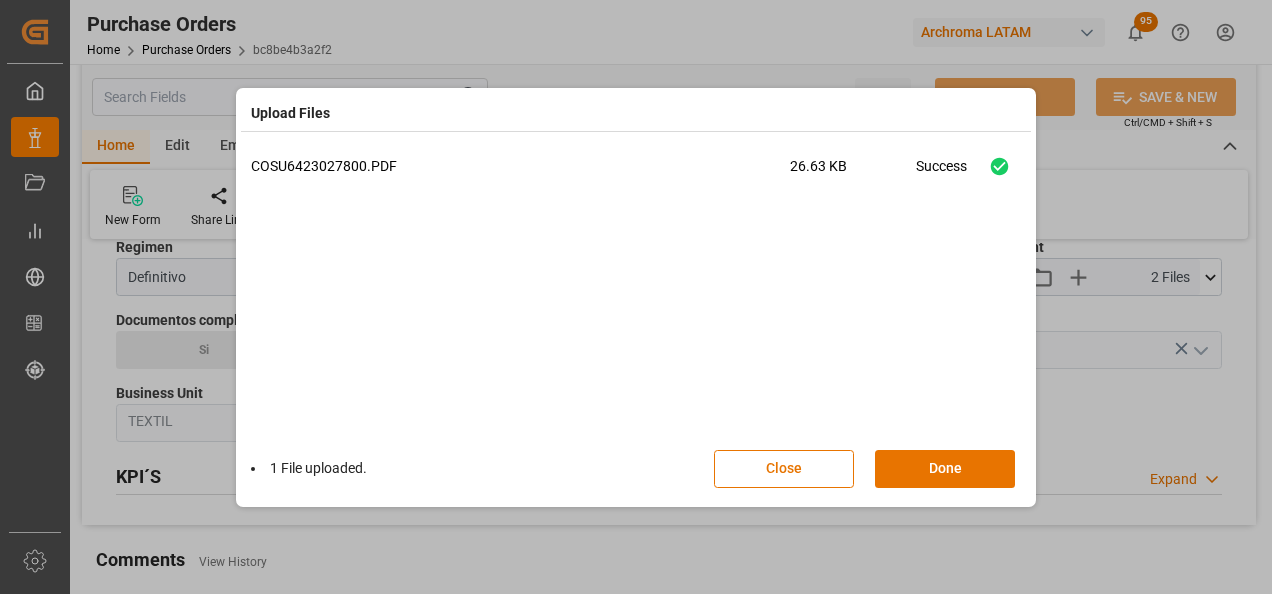 click on "Done" at bounding box center [945, 469] 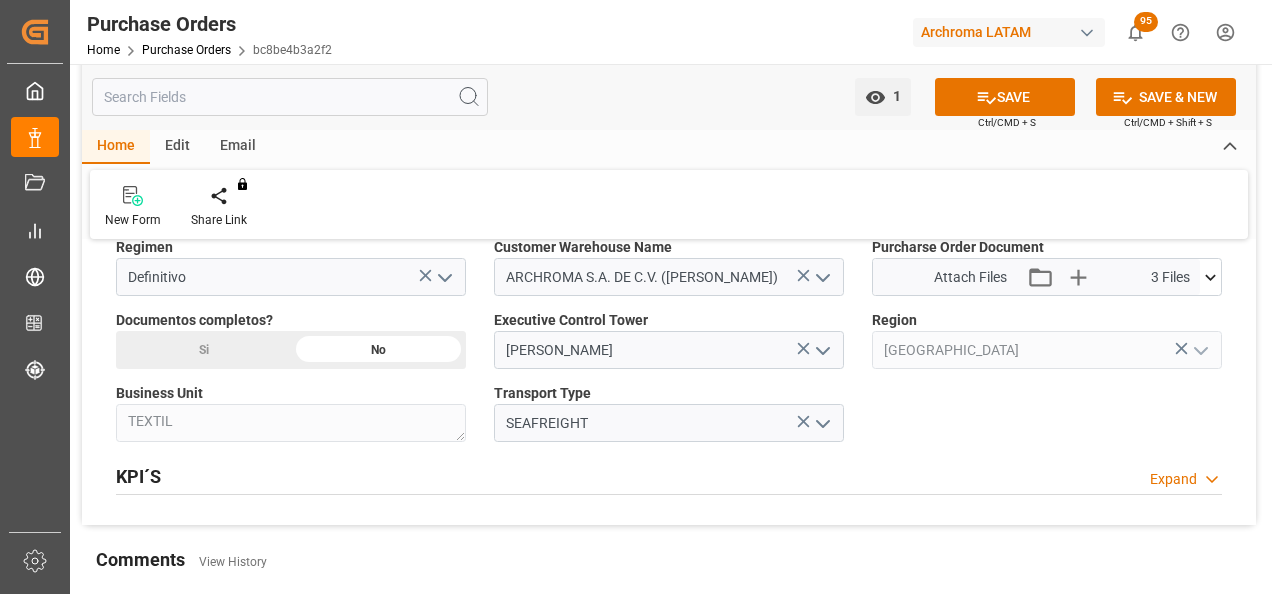 click on "Si" at bounding box center [203, -340] 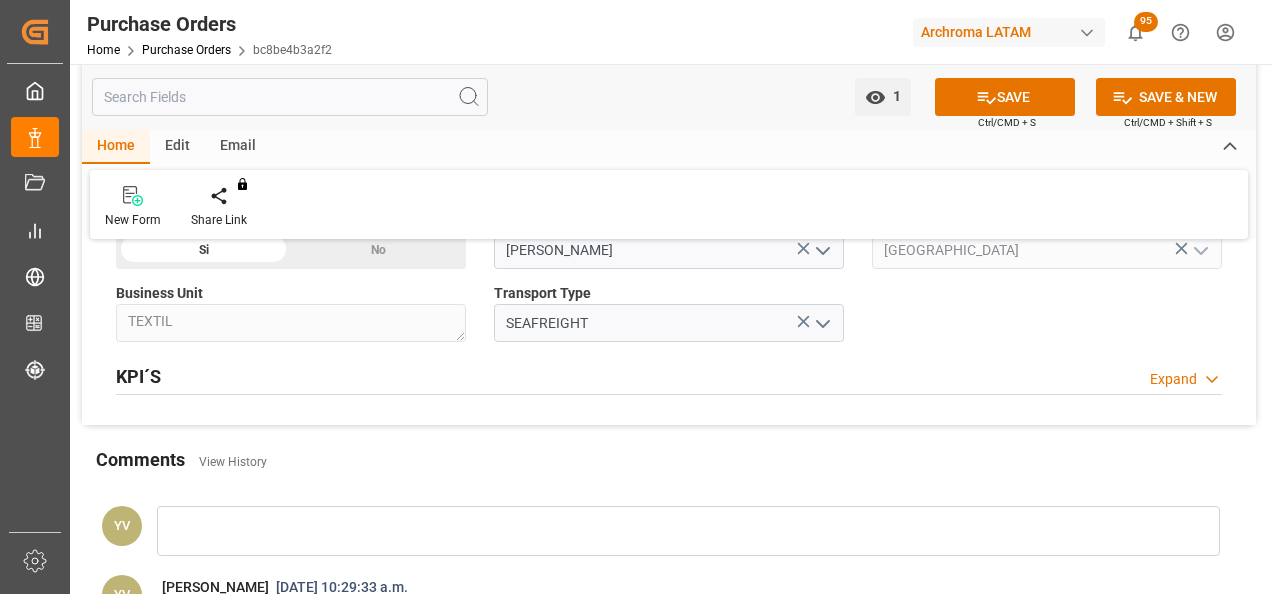 scroll, scrollTop: 1600, scrollLeft: 0, axis: vertical 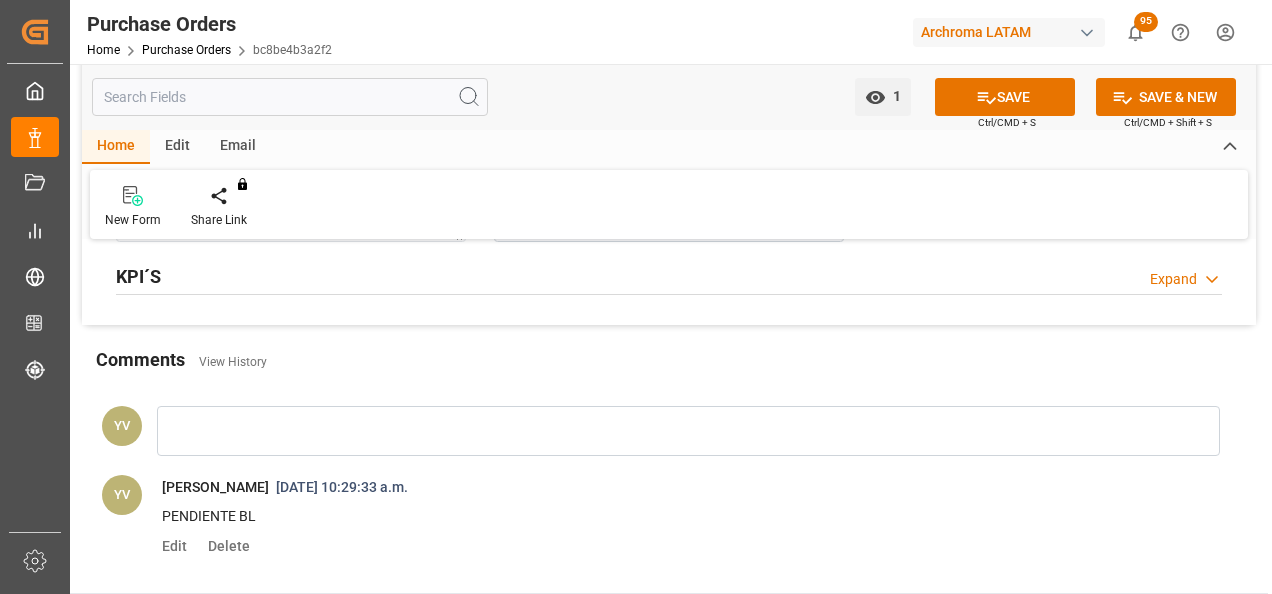 click at bounding box center [688, 431] 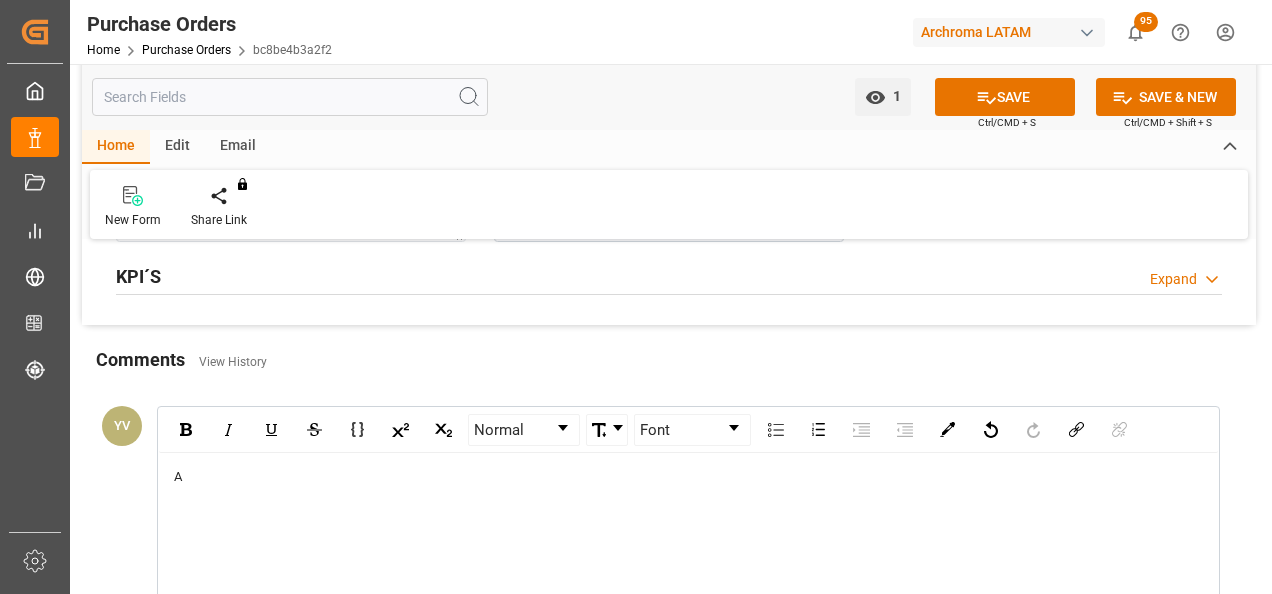 type 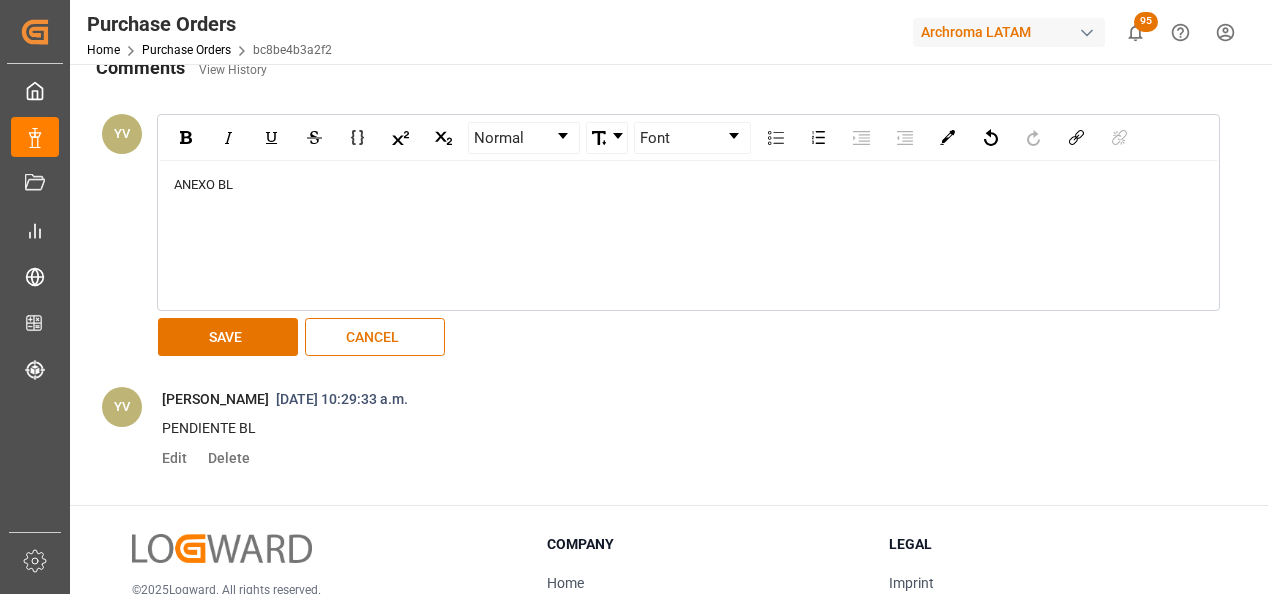 scroll, scrollTop: 1900, scrollLeft: 0, axis: vertical 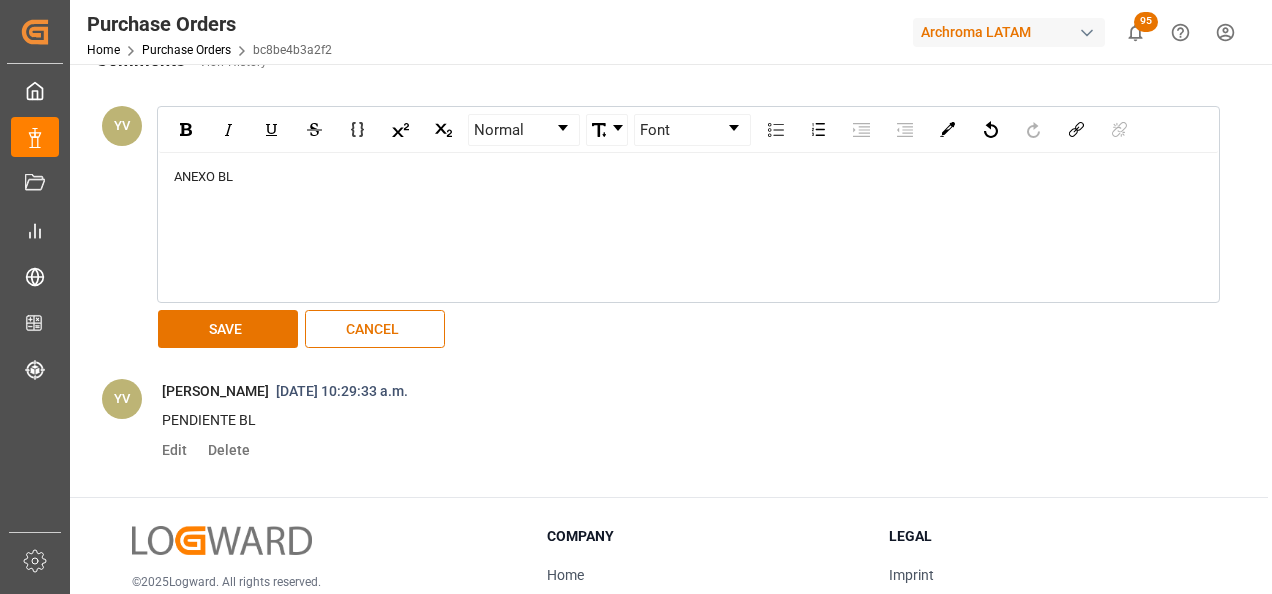 click on "SAVE" at bounding box center [228, 329] 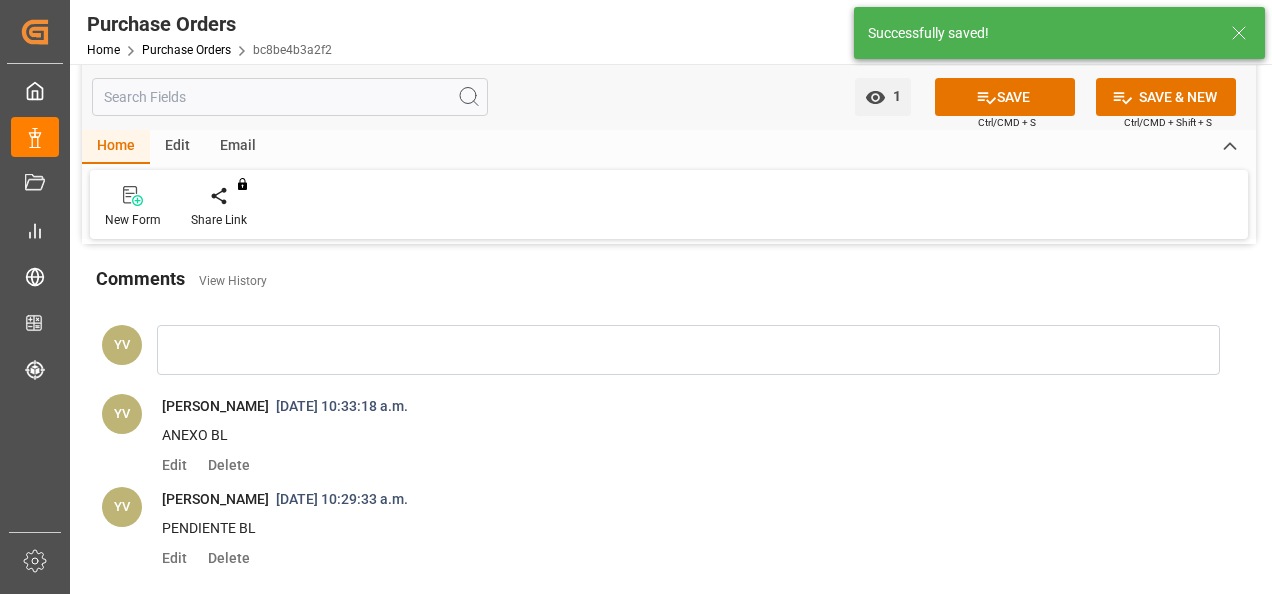 scroll, scrollTop: 1455, scrollLeft: 0, axis: vertical 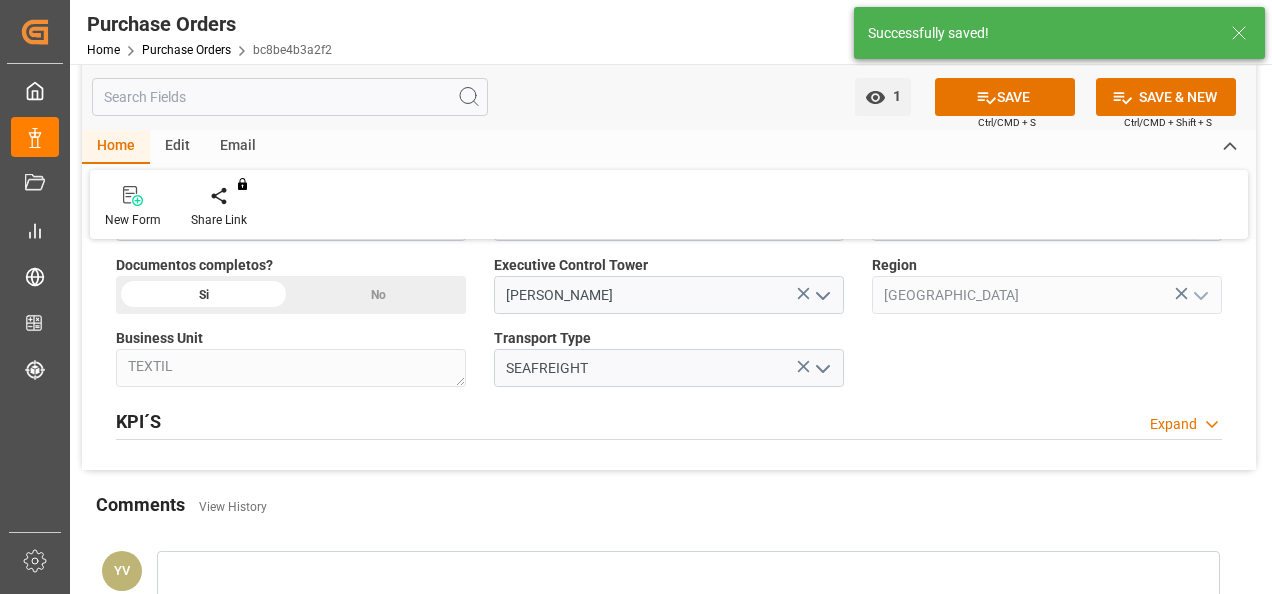 click on "SAVE" at bounding box center [1005, 97] 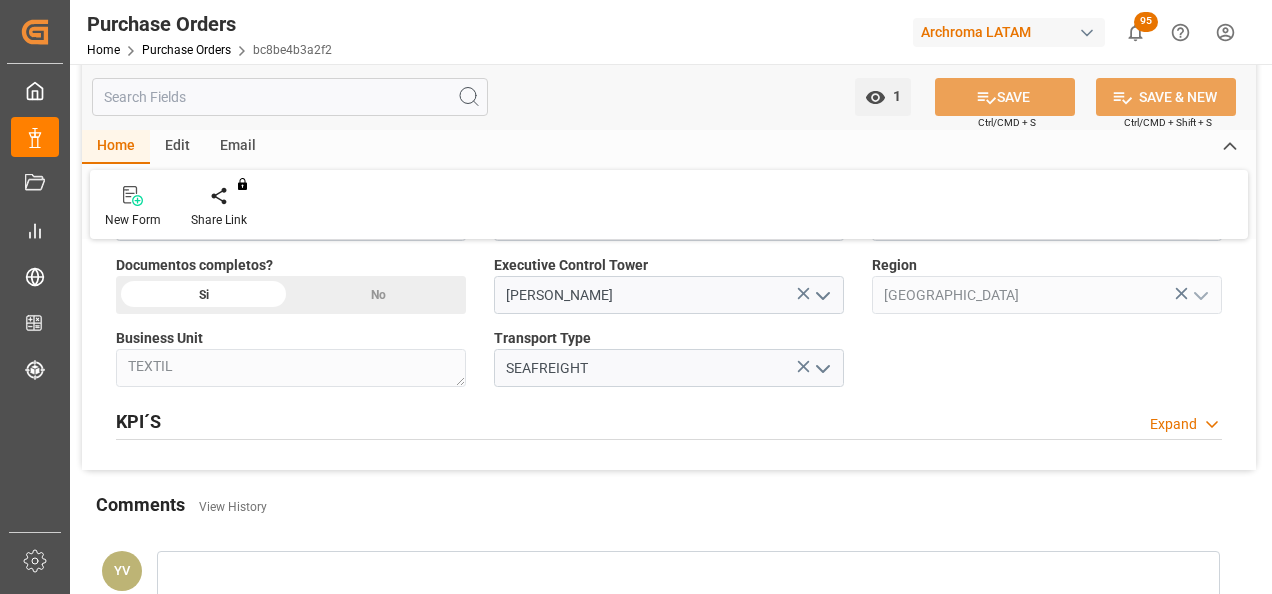 click on "Purchase Orders" at bounding box center (186, 50) 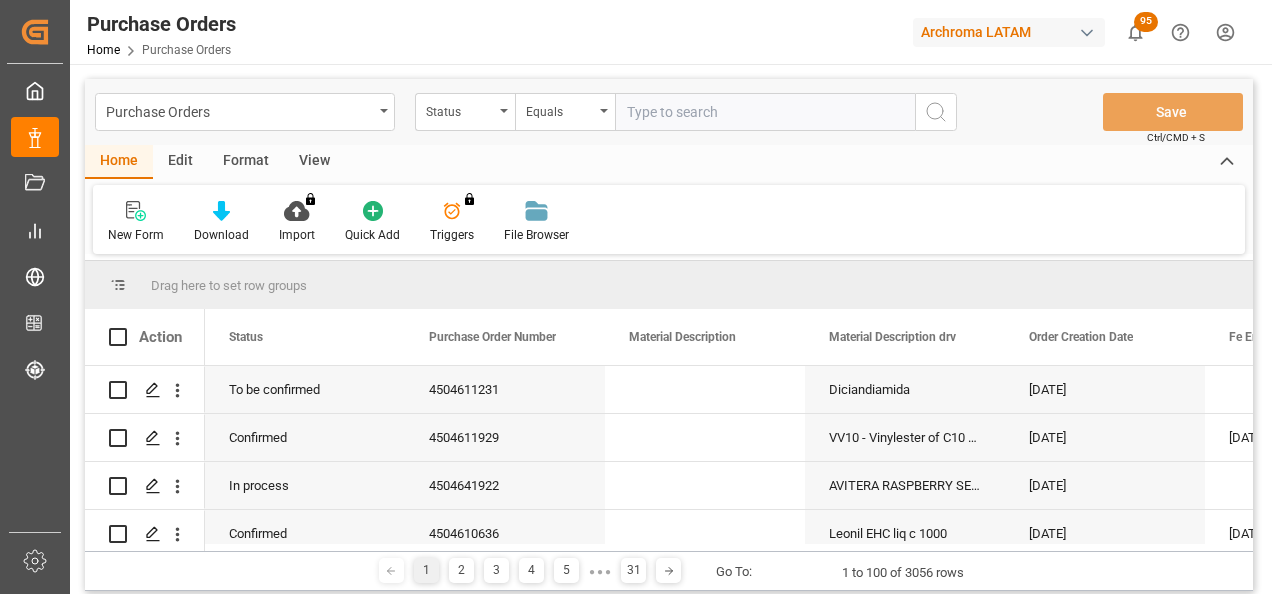 click at bounding box center [504, 111] 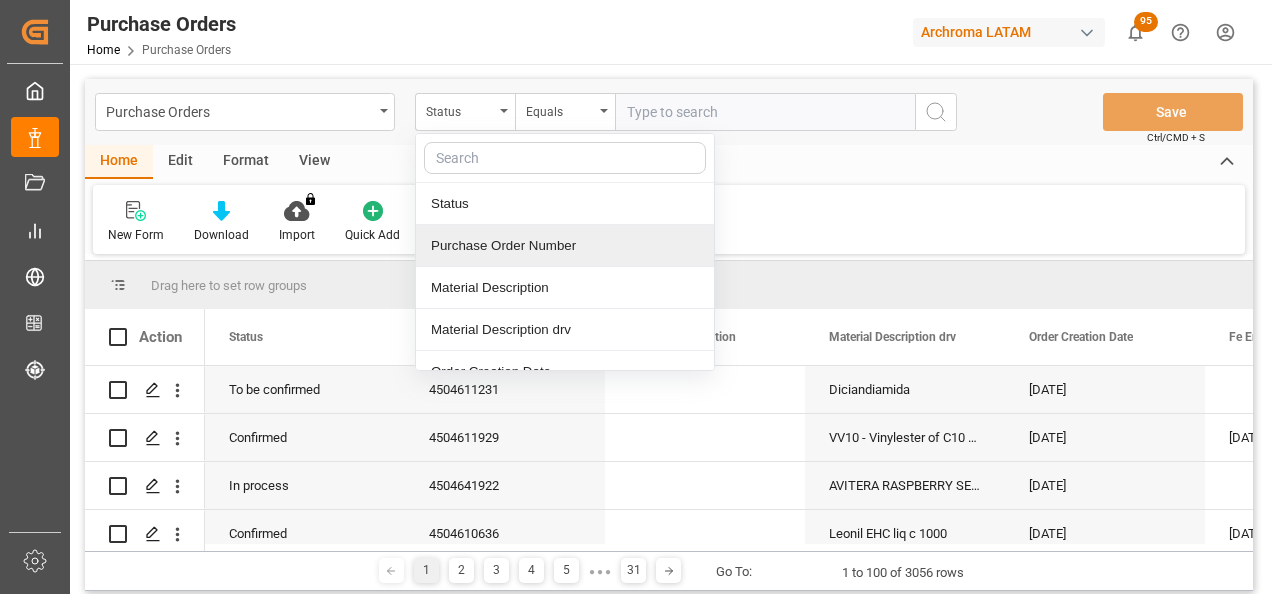 click on "Purchase Order Number" at bounding box center (565, 246) 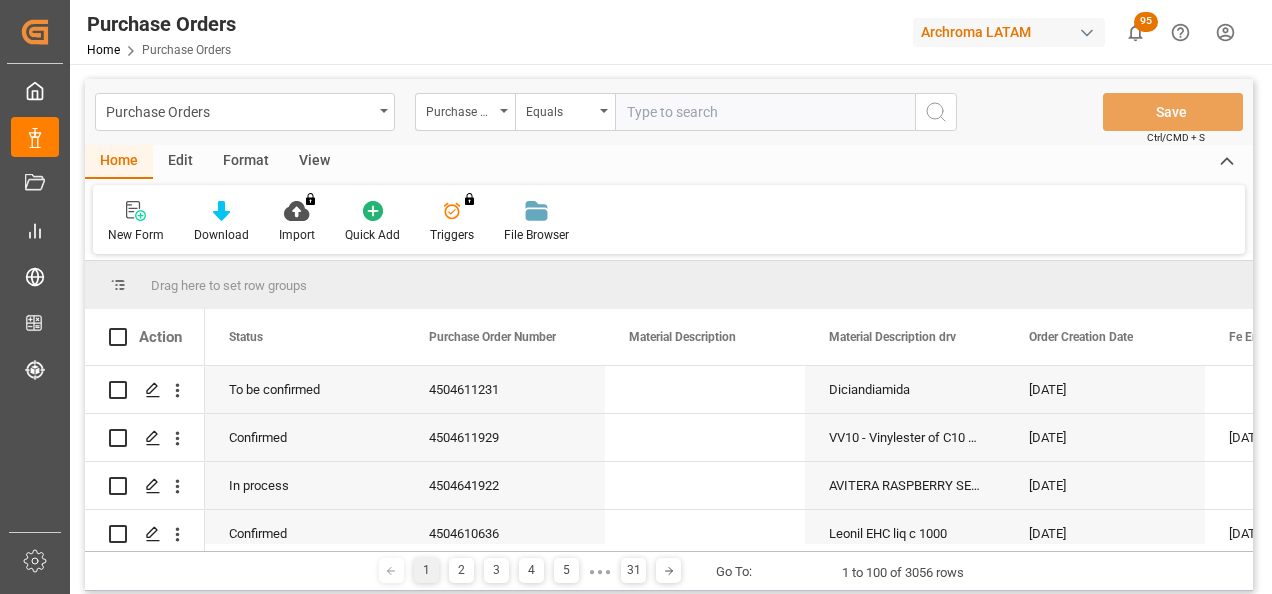 click at bounding box center [765, 112] 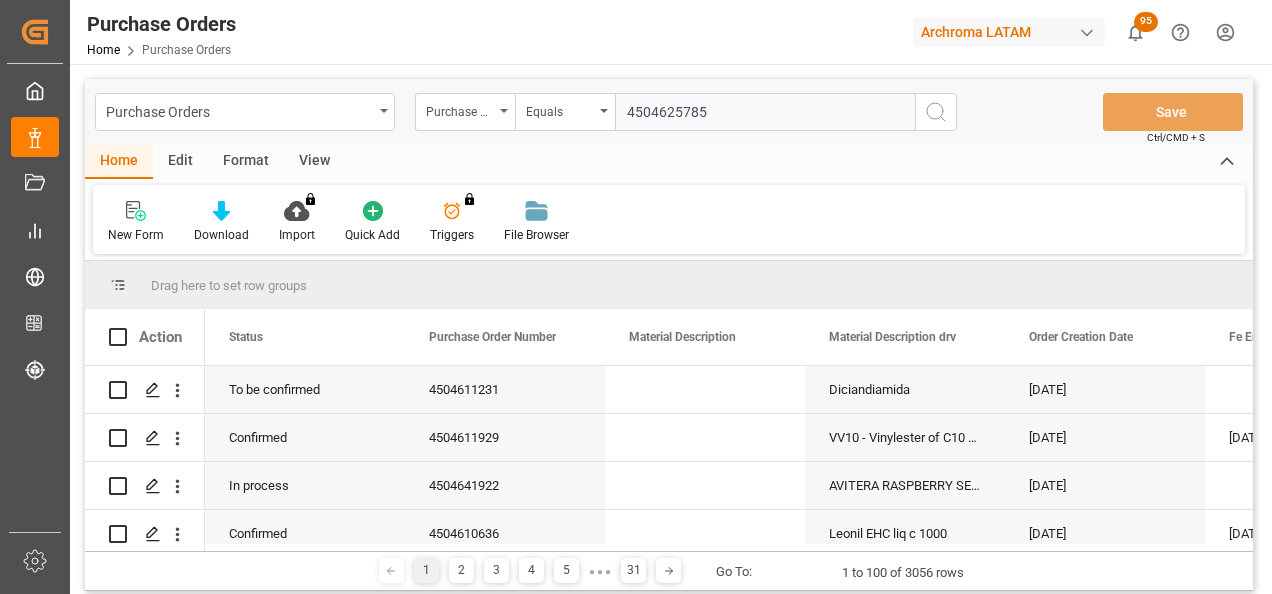 type 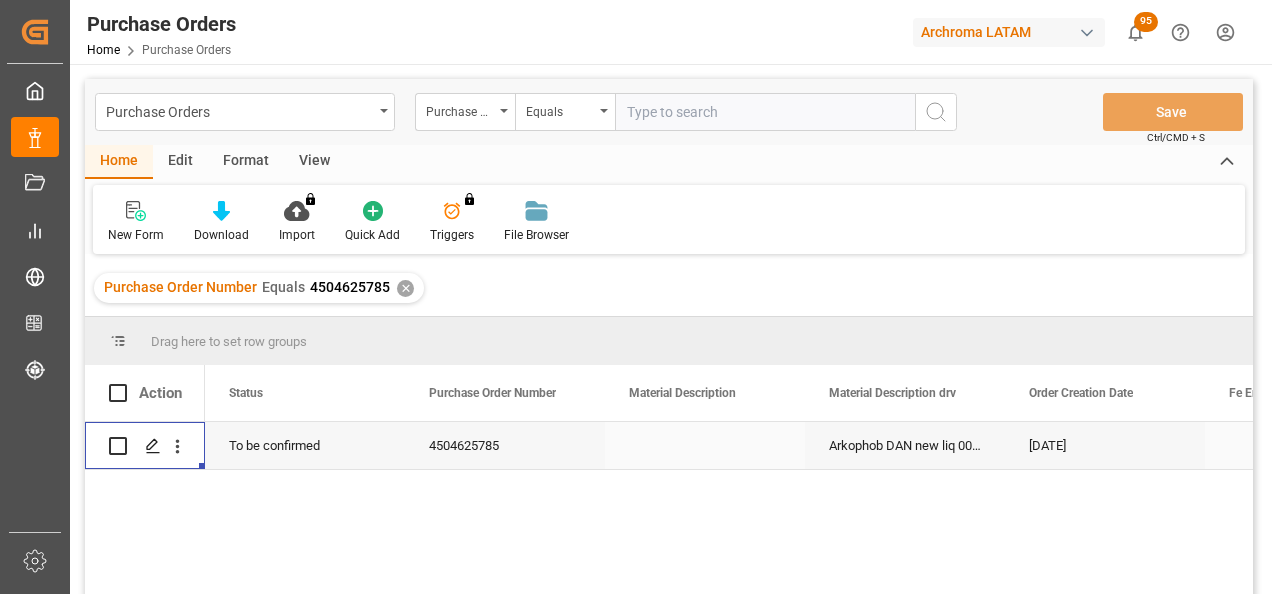 click 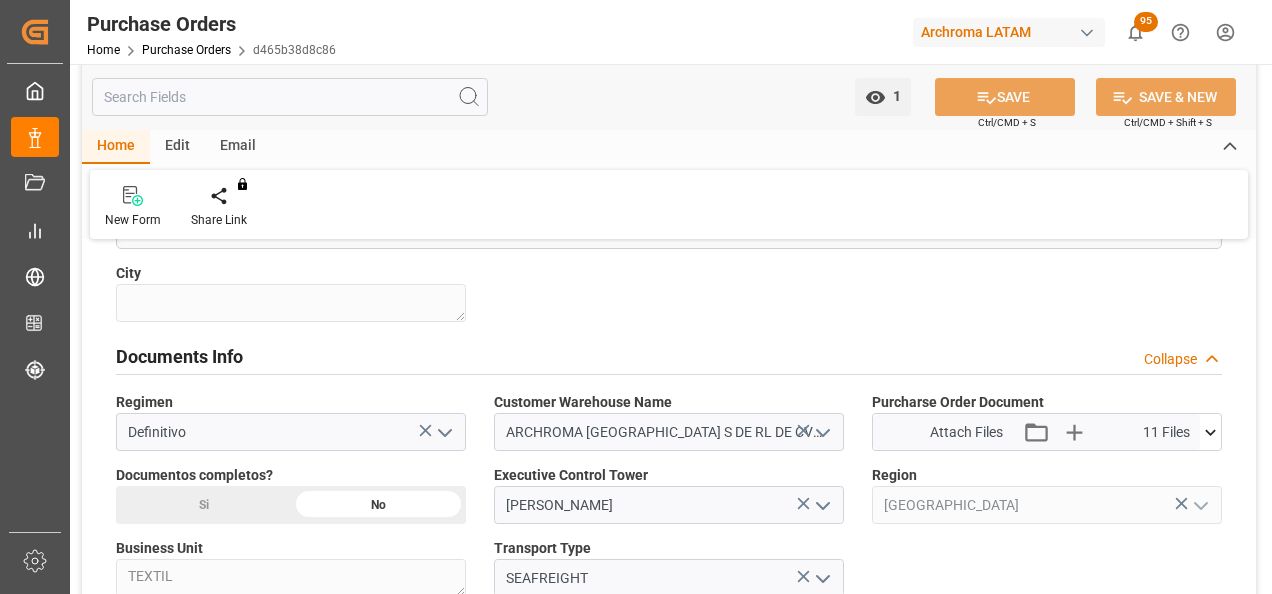 scroll, scrollTop: 1200, scrollLeft: 0, axis: vertical 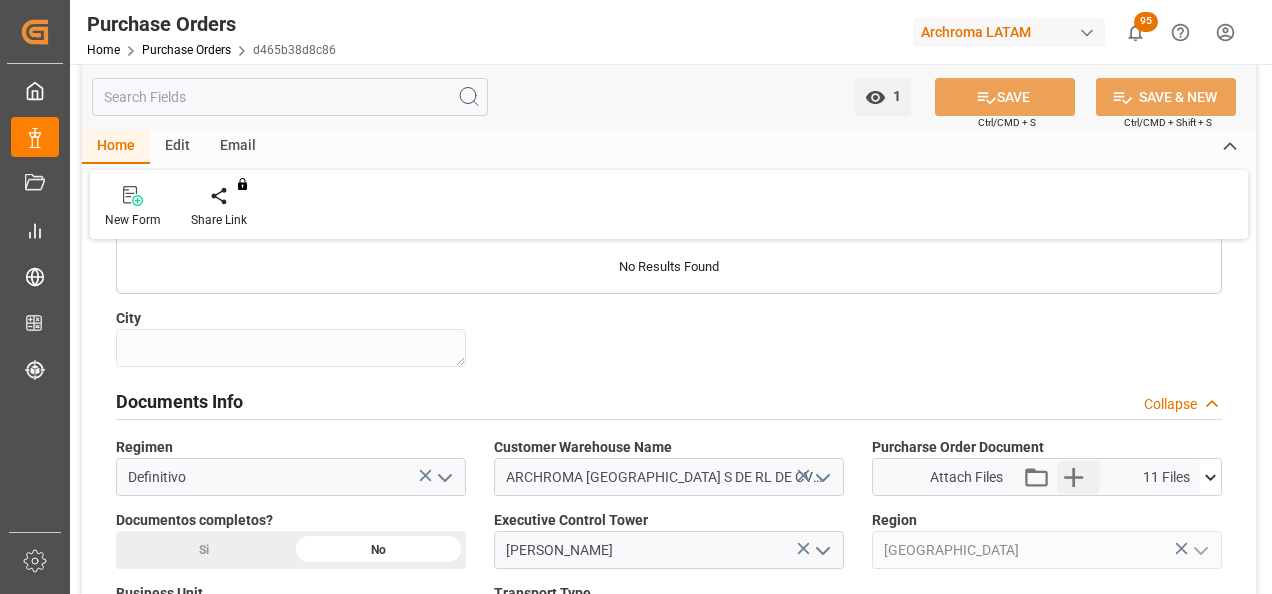 click 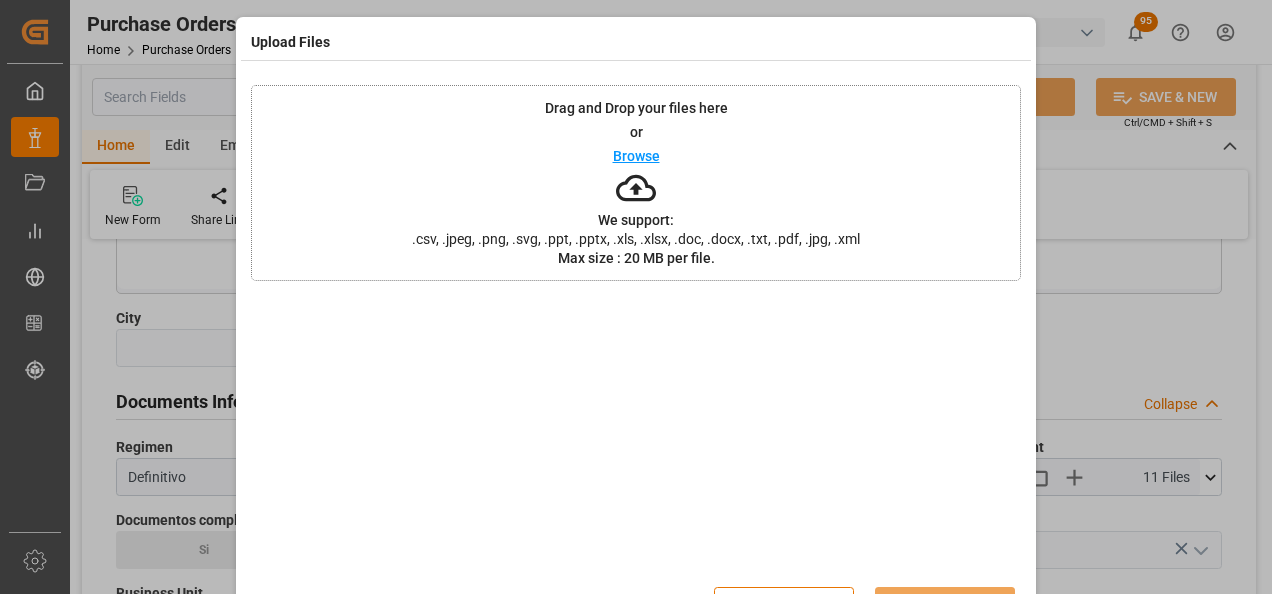 click on "Drag and Drop your files here or Browse We support: .csv, .jpeg, .png, .svg, .ppt, .pptx, .xls, .xlsx, .doc, .docx, .txt, .pdf, .jpg, .xml Max size : 20 MB per file." at bounding box center [636, 183] 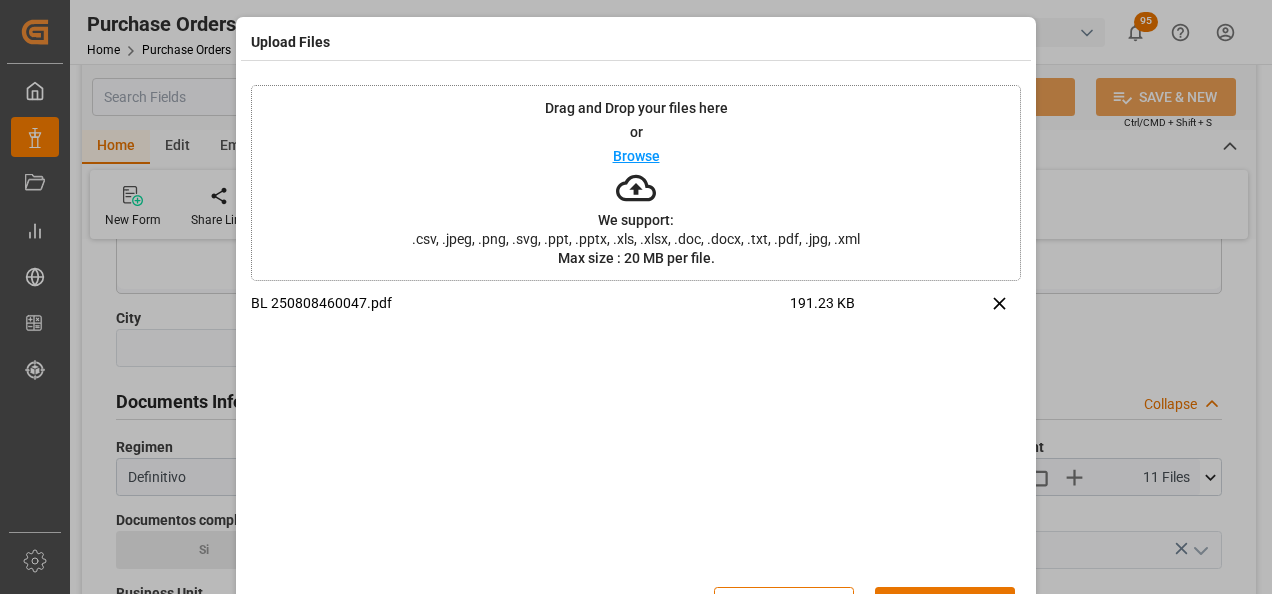 click on "Upload" at bounding box center [945, 606] 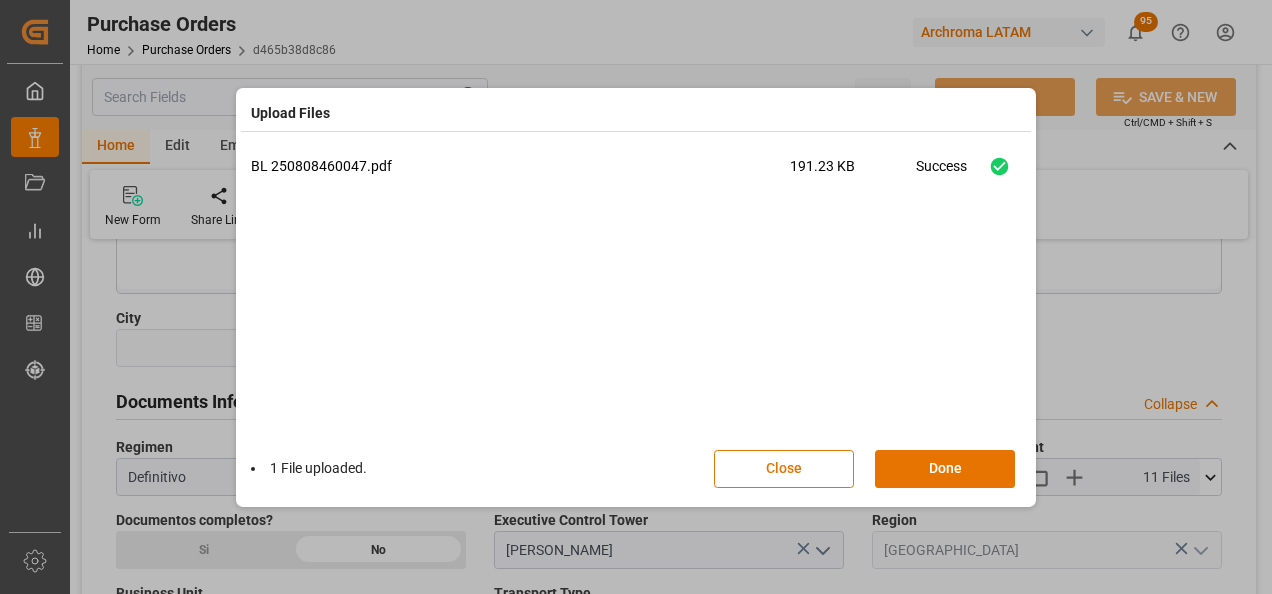 click on "Done" at bounding box center [945, 469] 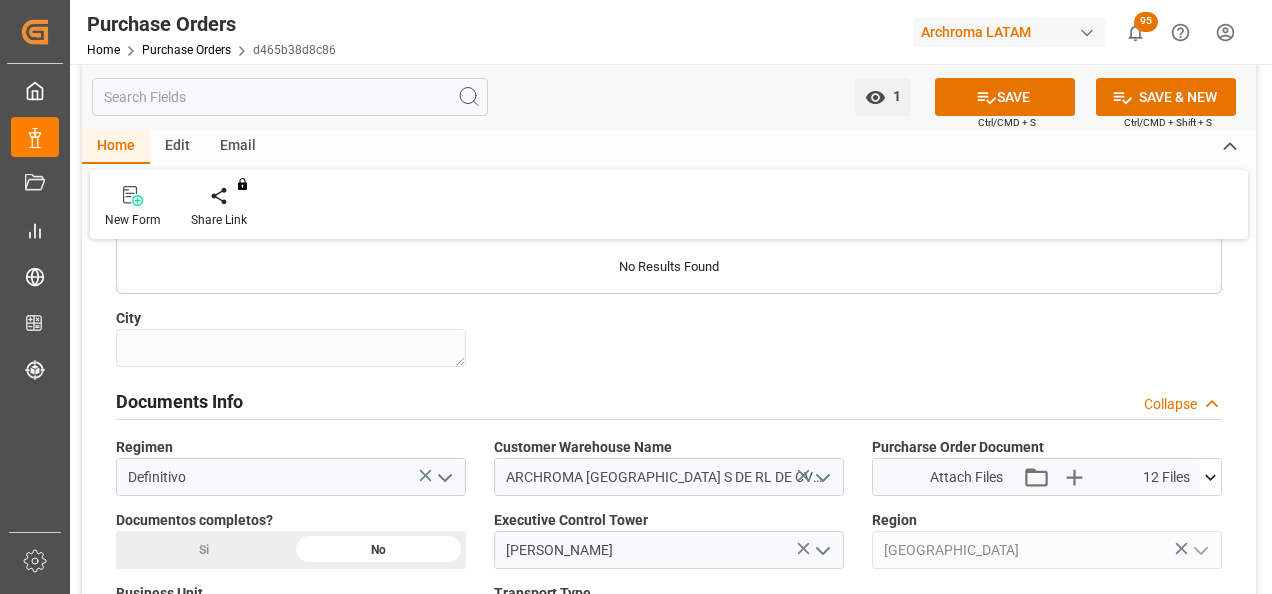 click on "Si" at bounding box center (203, -140) 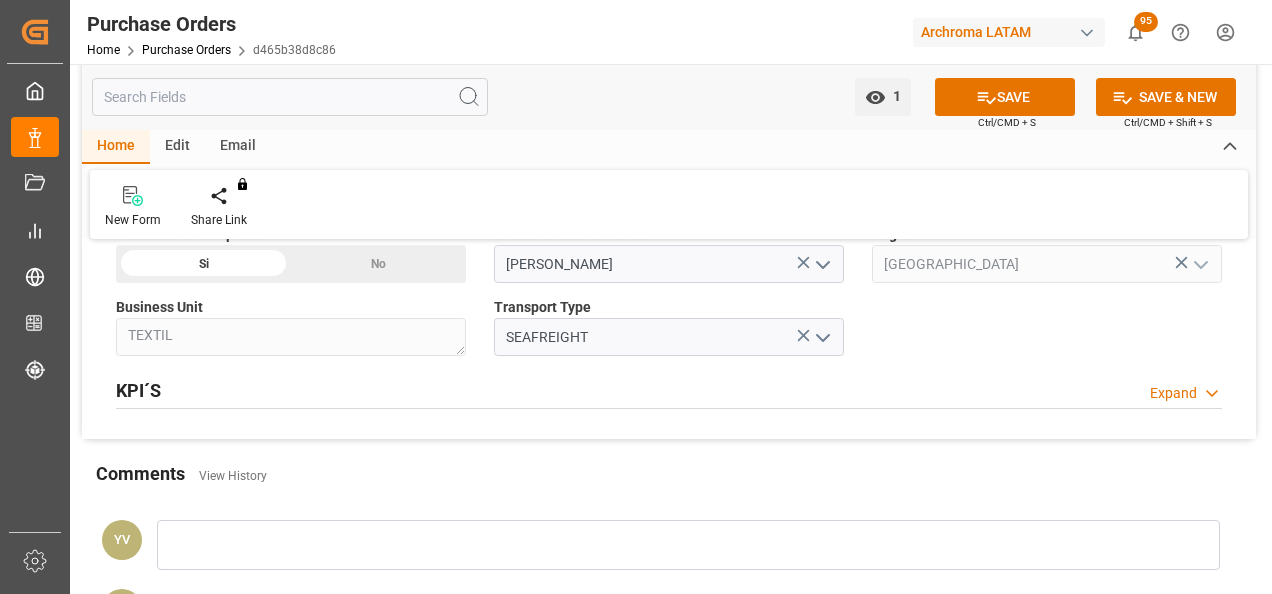 scroll, scrollTop: 1600, scrollLeft: 0, axis: vertical 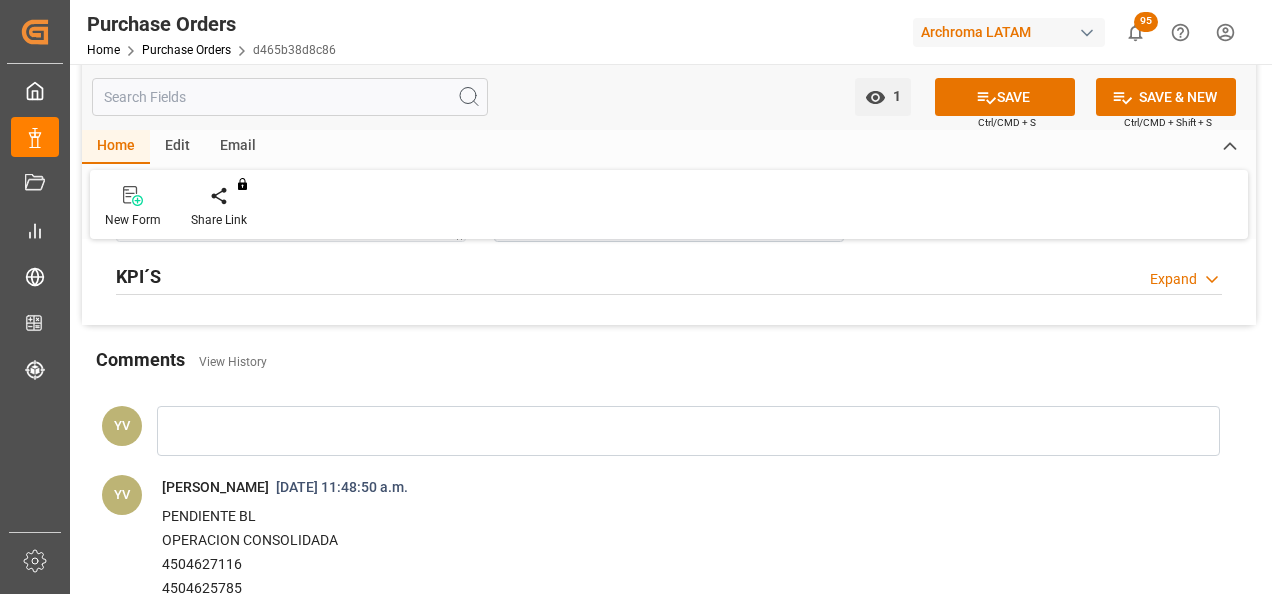 click at bounding box center (688, 431) 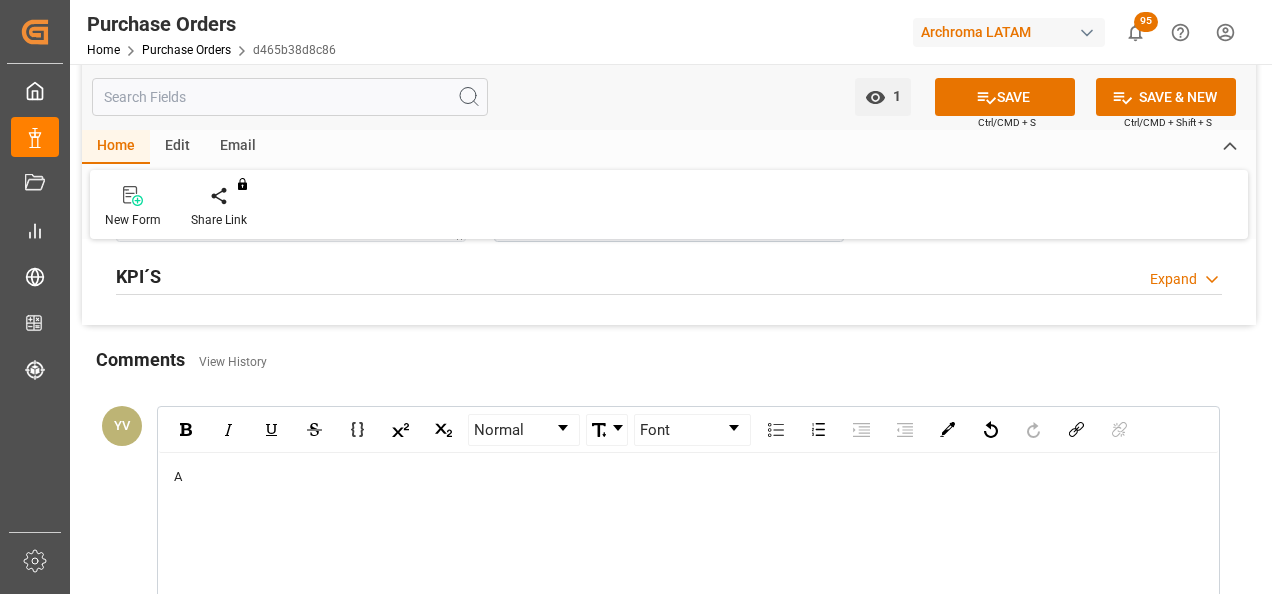 type 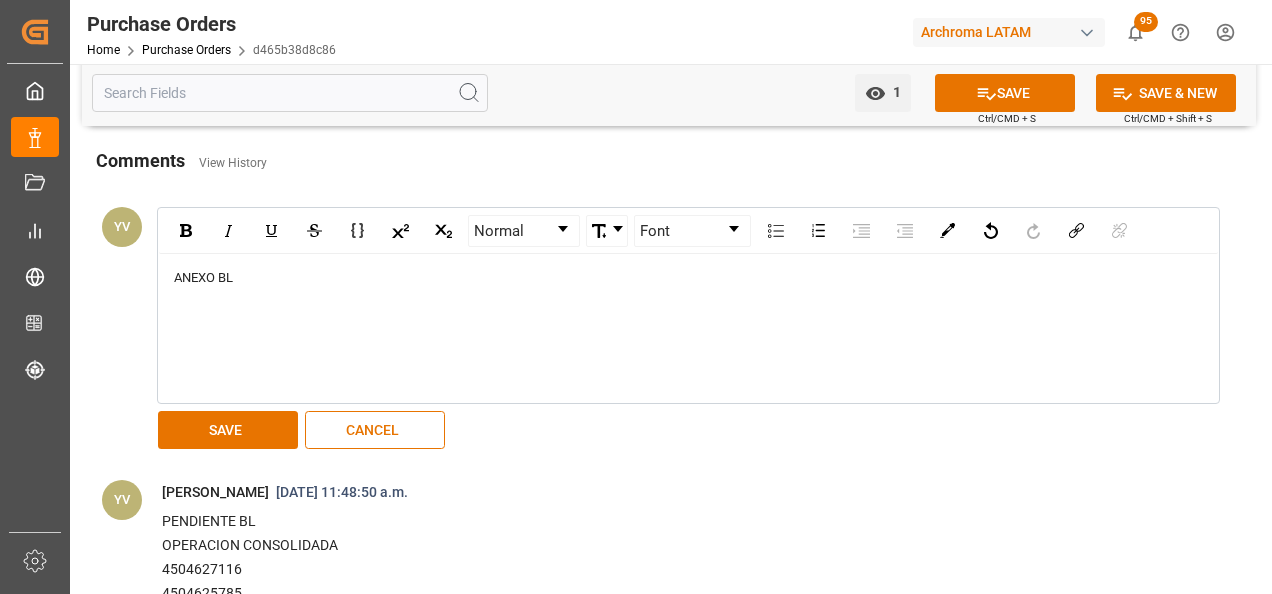 scroll, scrollTop: 1800, scrollLeft: 0, axis: vertical 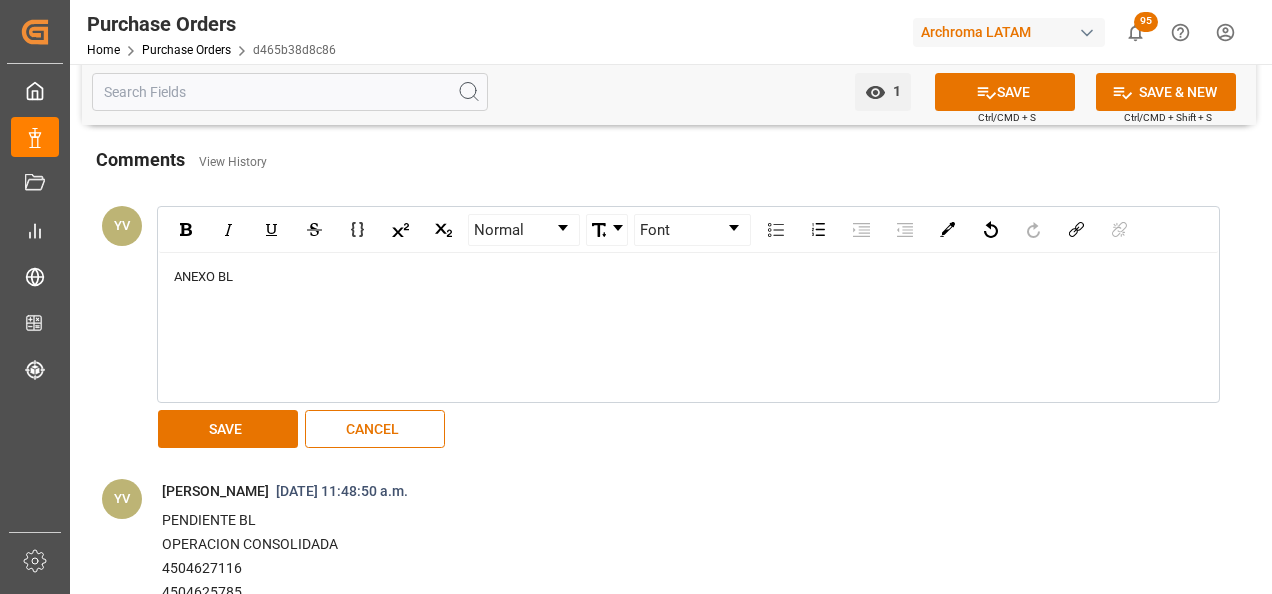 click on "SAVE" at bounding box center (228, 429) 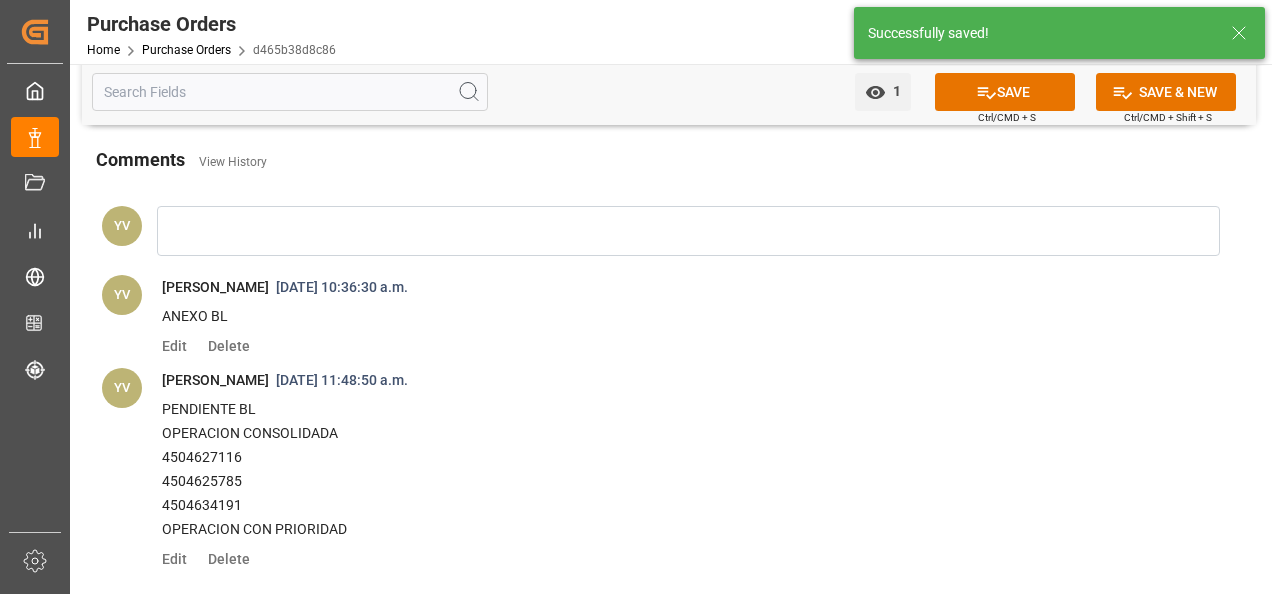click 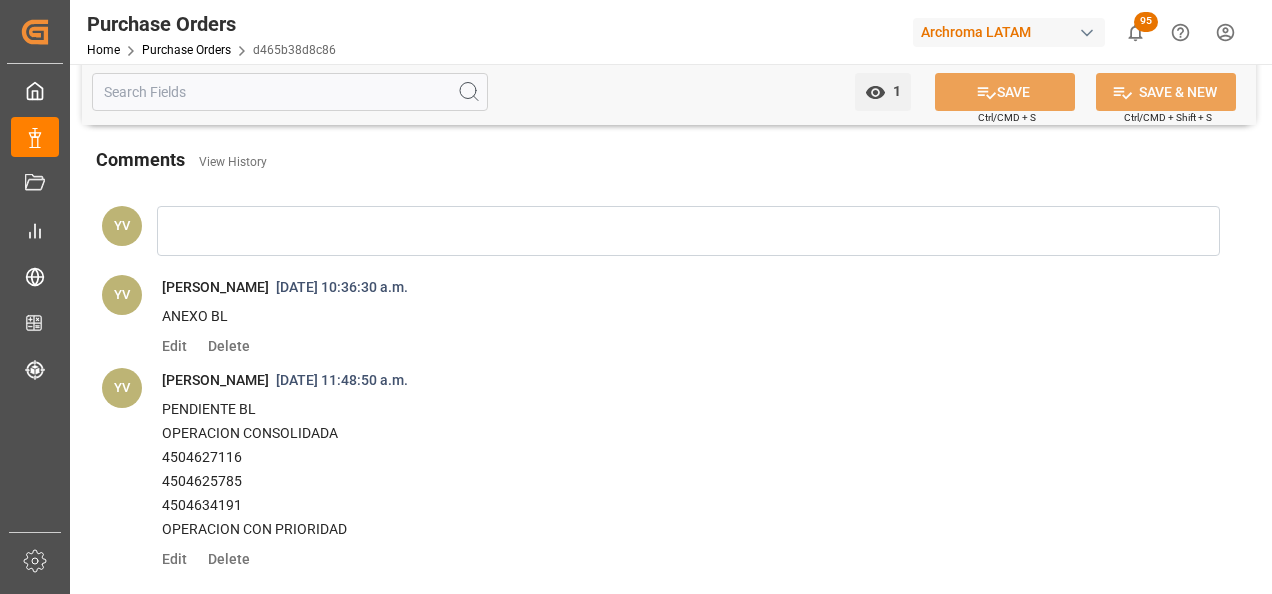 click on "Purchase Orders" at bounding box center (186, 50) 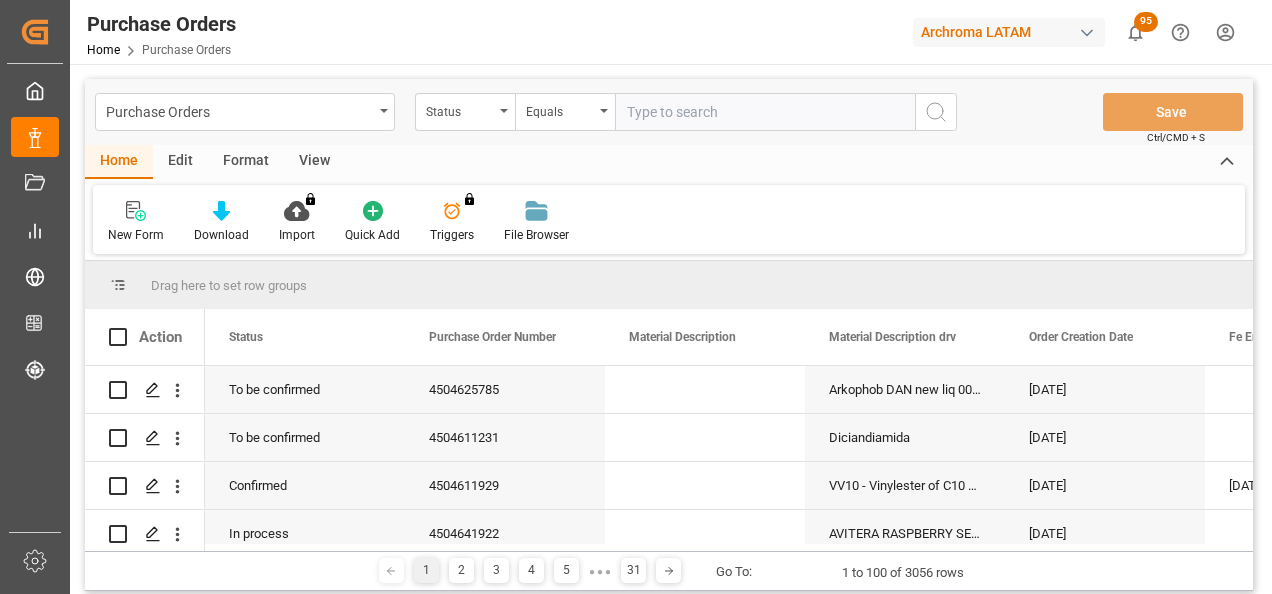 drag, startPoint x: 504, startPoint y: 118, endPoint x: 488, endPoint y: 132, distance: 21.260292 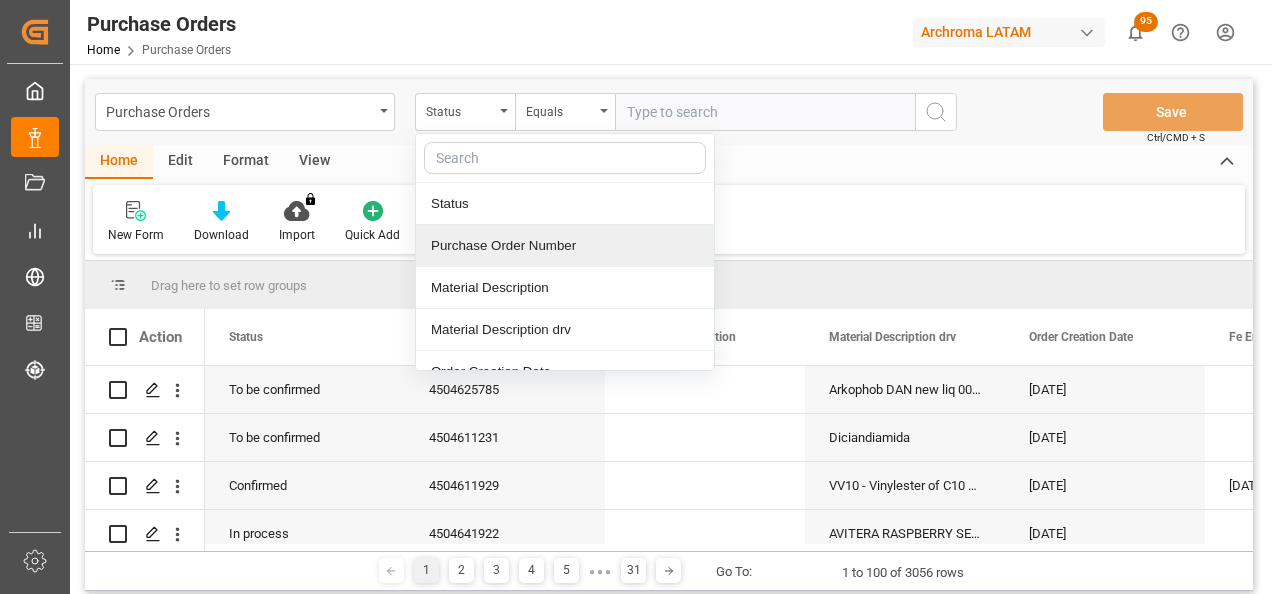 click on "Purchase Order Number" at bounding box center (565, 246) 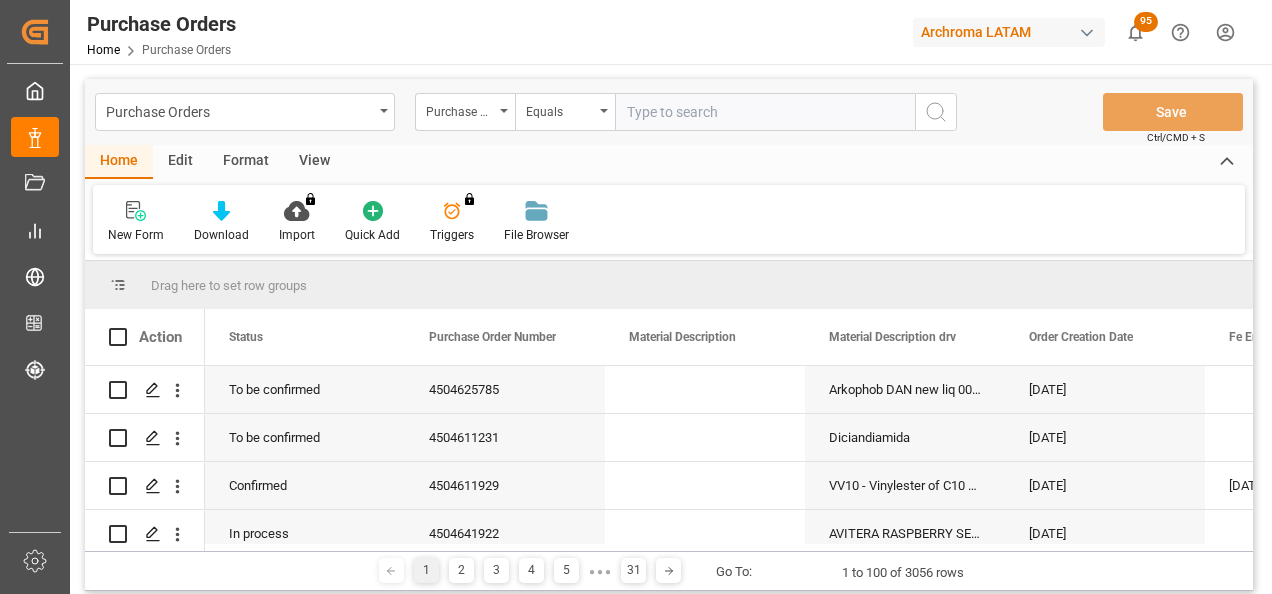 click at bounding box center (765, 112) 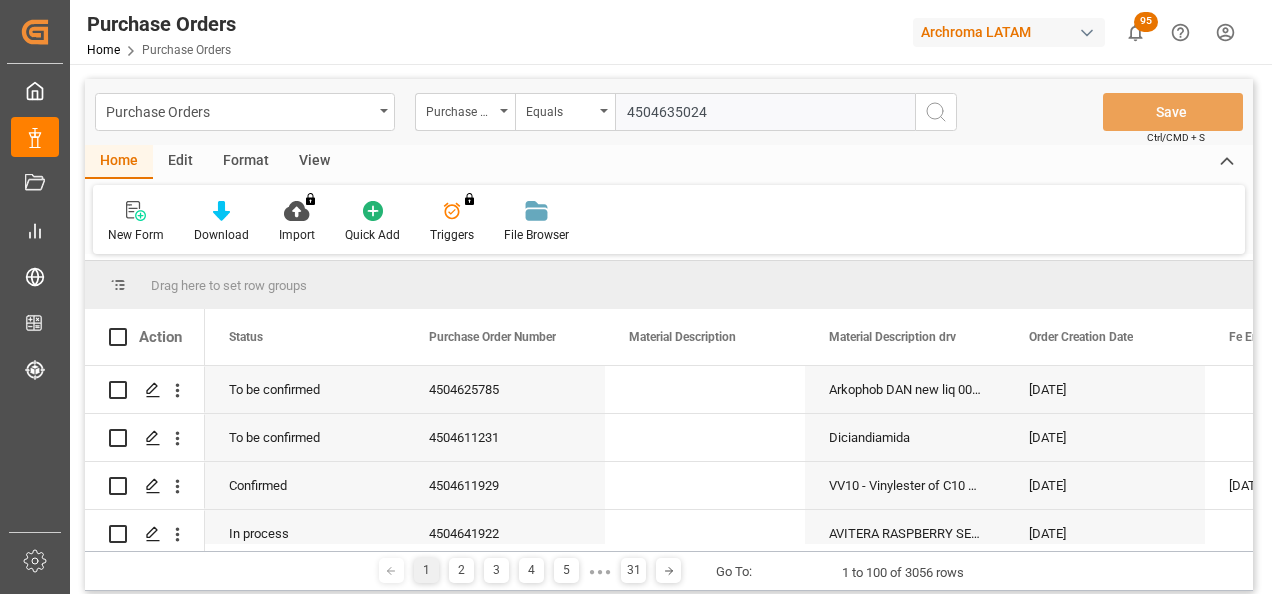 type 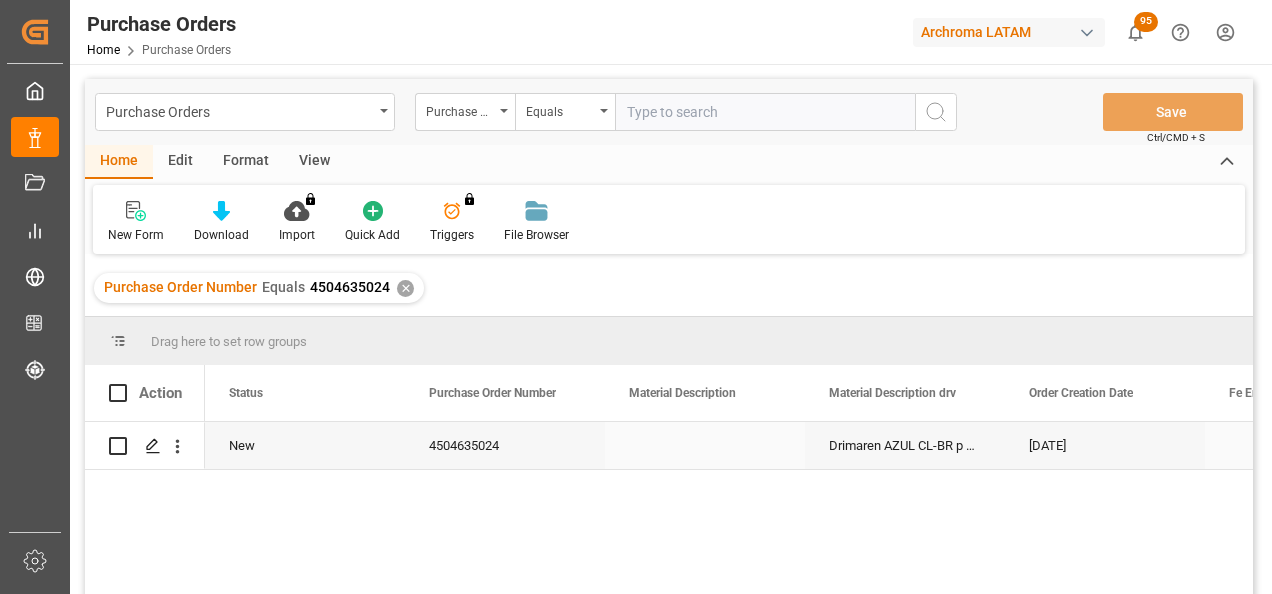 click 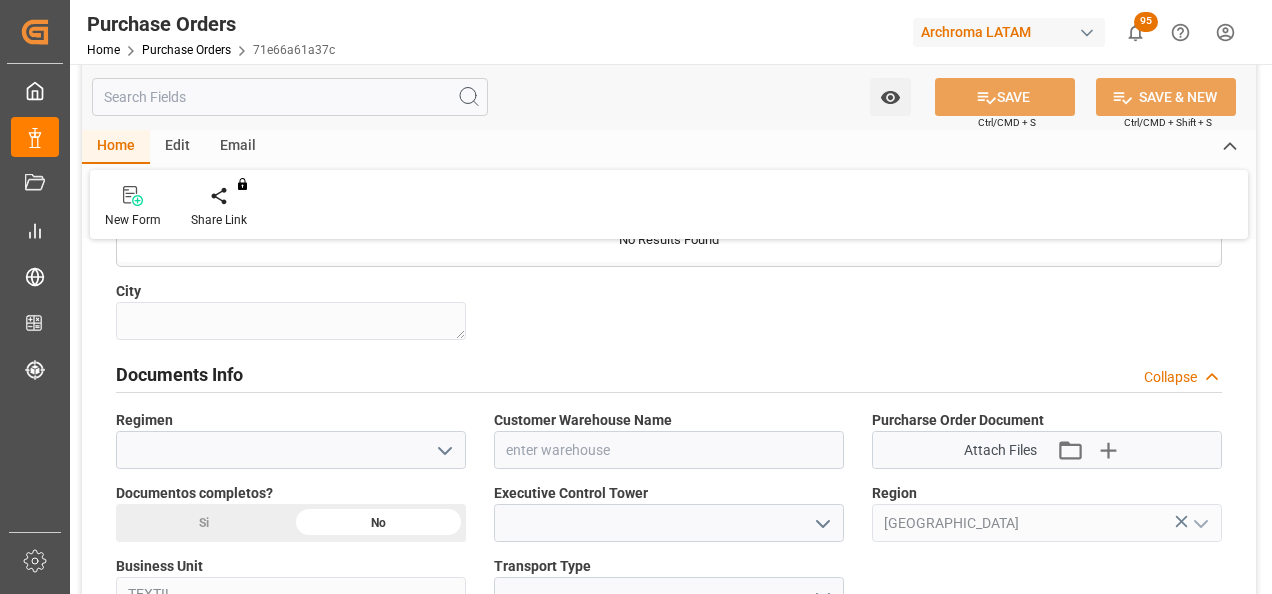 scroll, scrollTop: 1300, scrollLeft: 0, axis: vertical 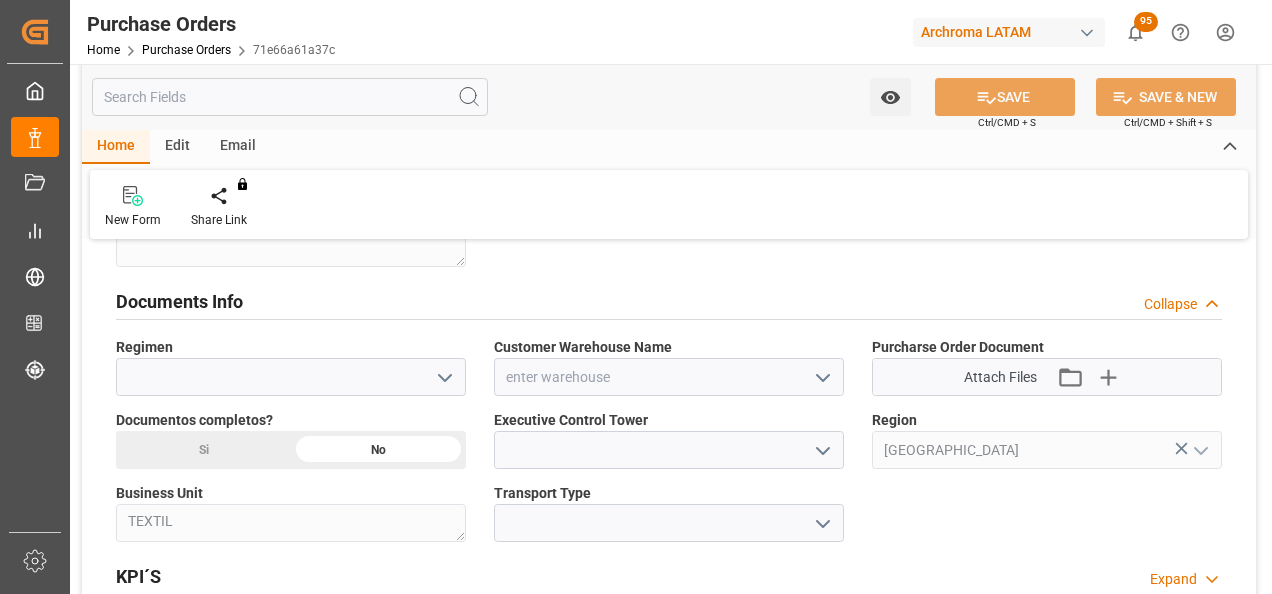 click 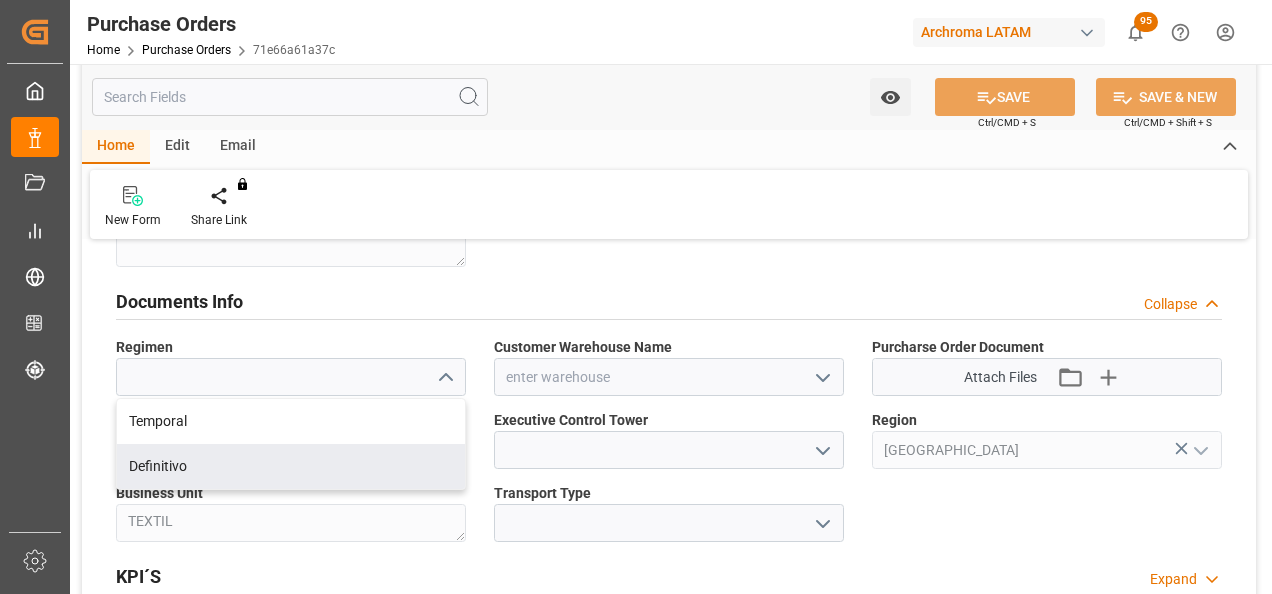 click on "Definitivo" at bounding box center (291, 466) 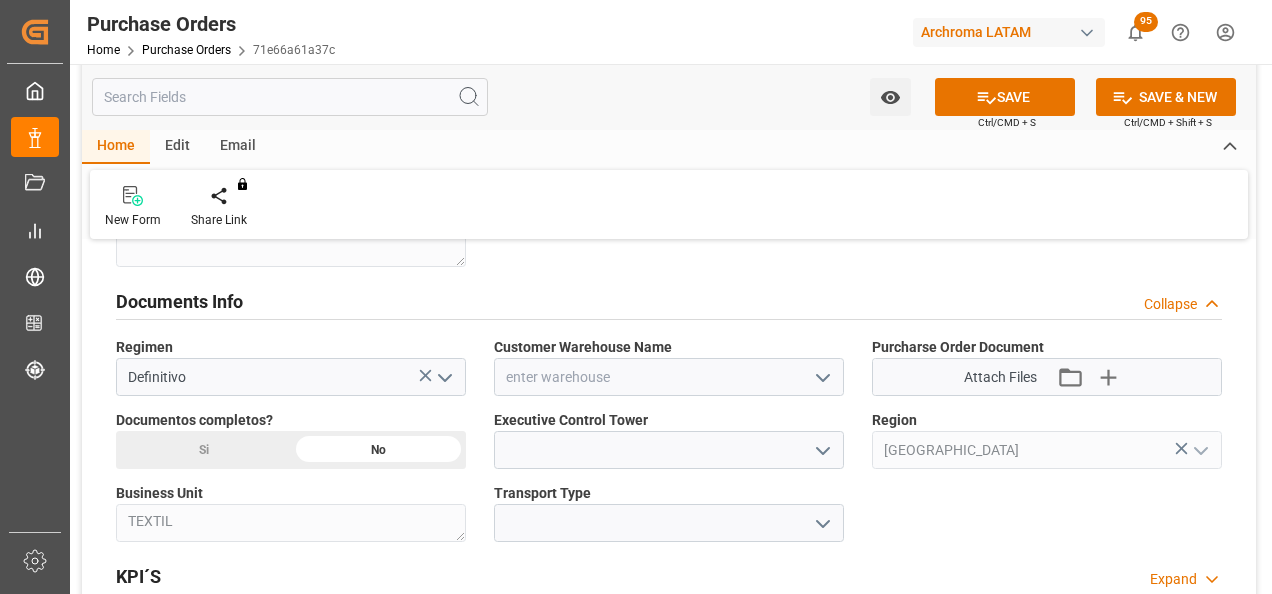 click 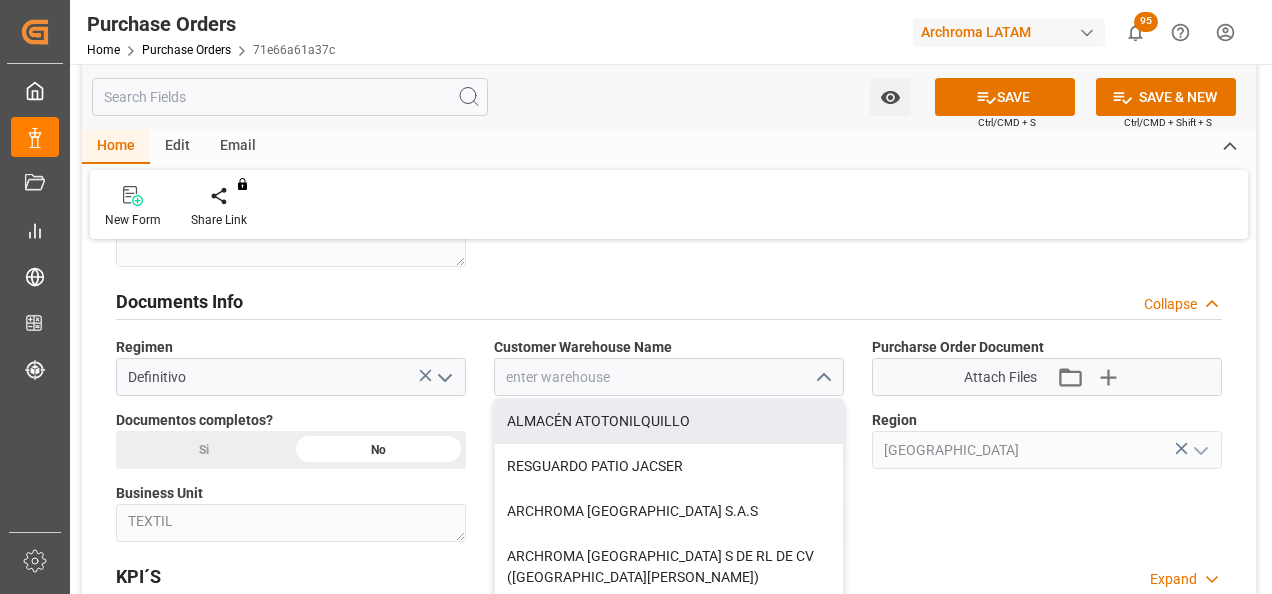click on "ALMACÉN ATOTONILQUILLO" at bounding box center (669, 421) 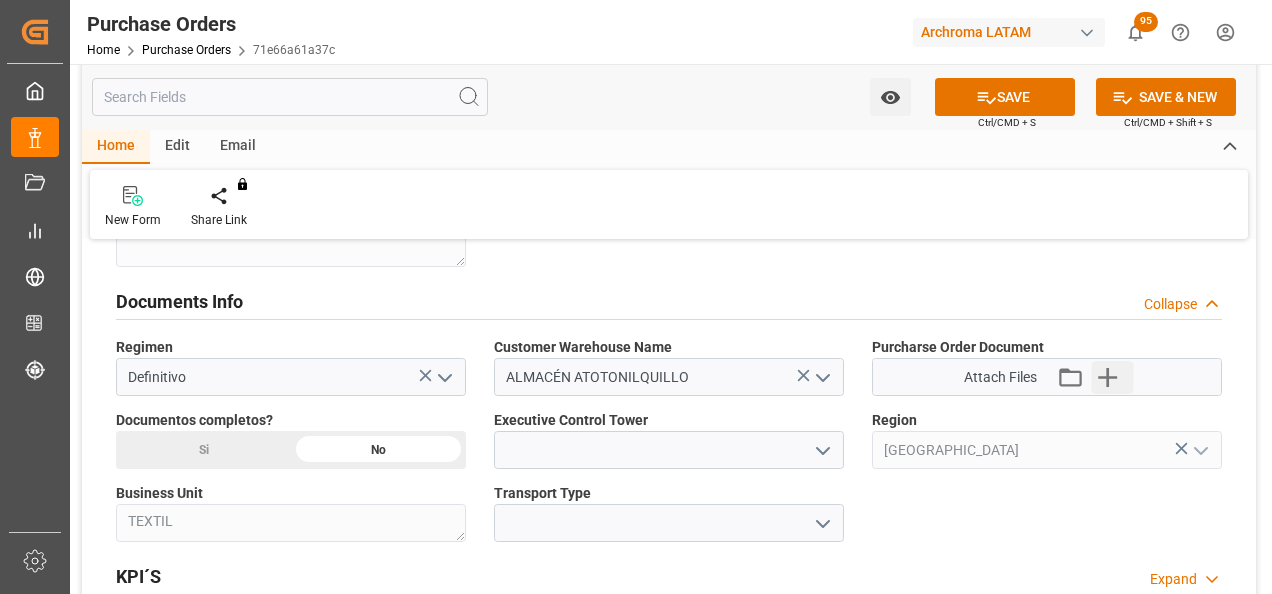 click 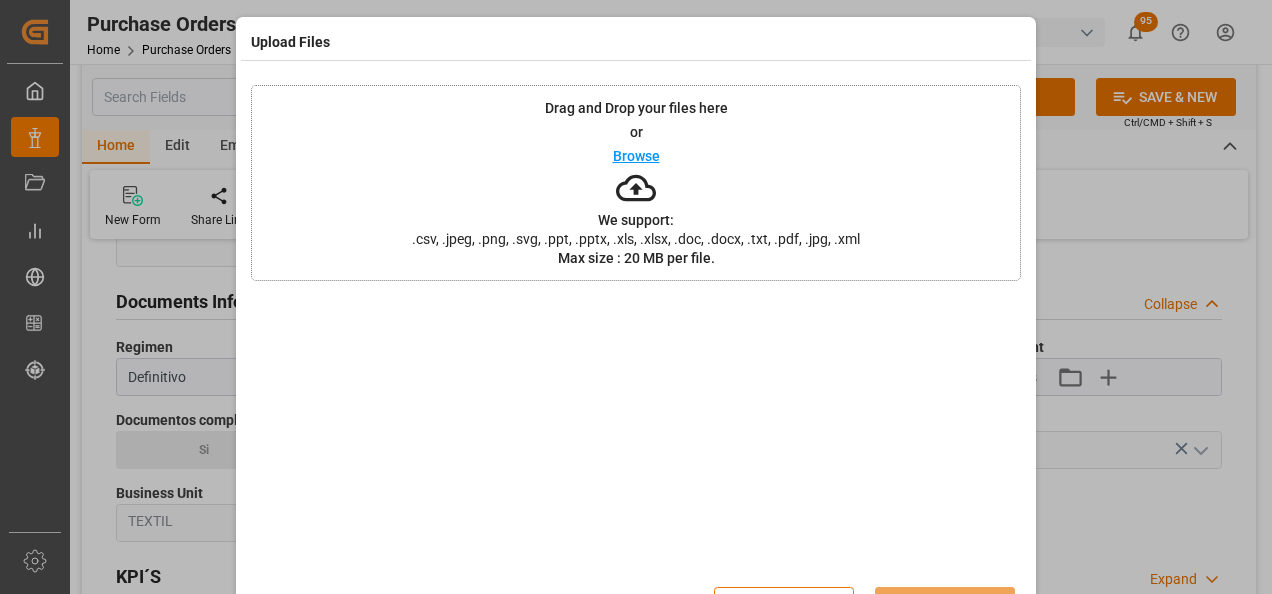 click on "Drag and Drop your files here or Browse We support: .csv, .jpeg, .png, .svg, .ppt, .pptx, .xls, .xlsx, .doc, .docx, .txt, .pdf, .jpg, .xml Max size : 20 MB per file." at bounding box center (636, 183) 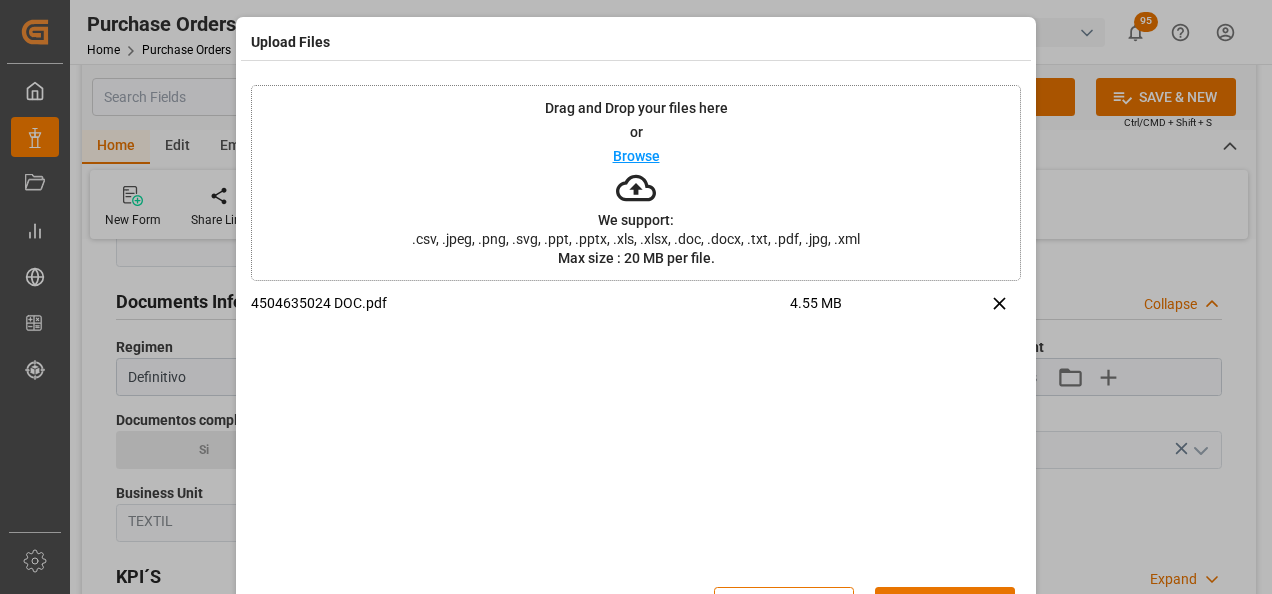 click on "Upload" at bounding box center (945, 606) 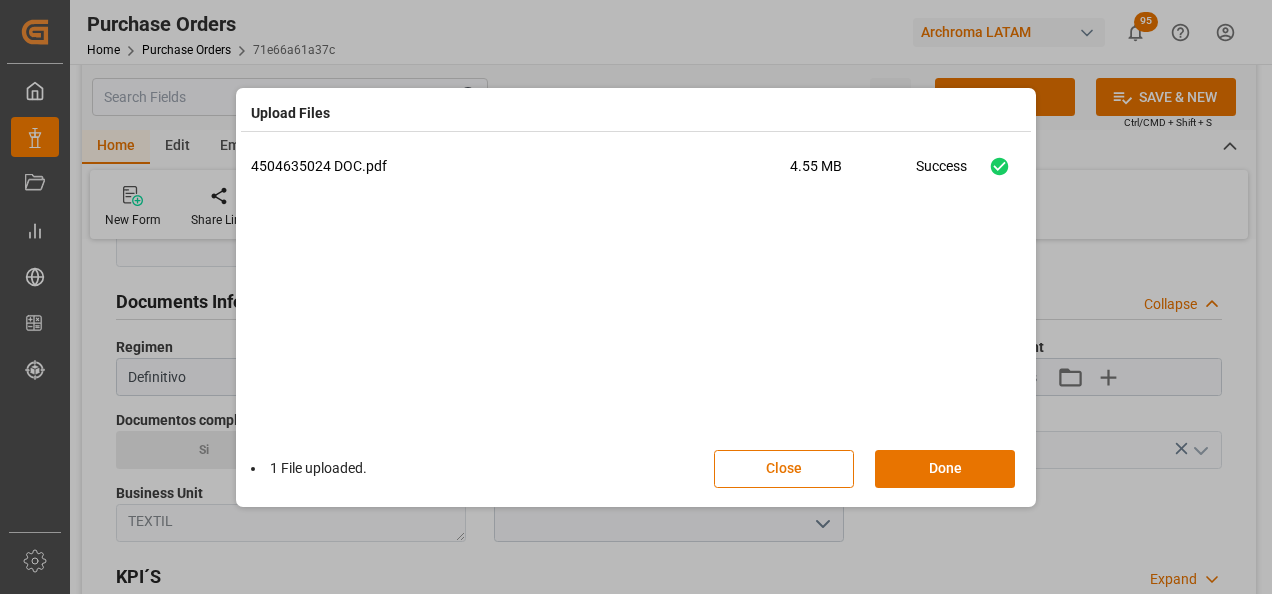 type 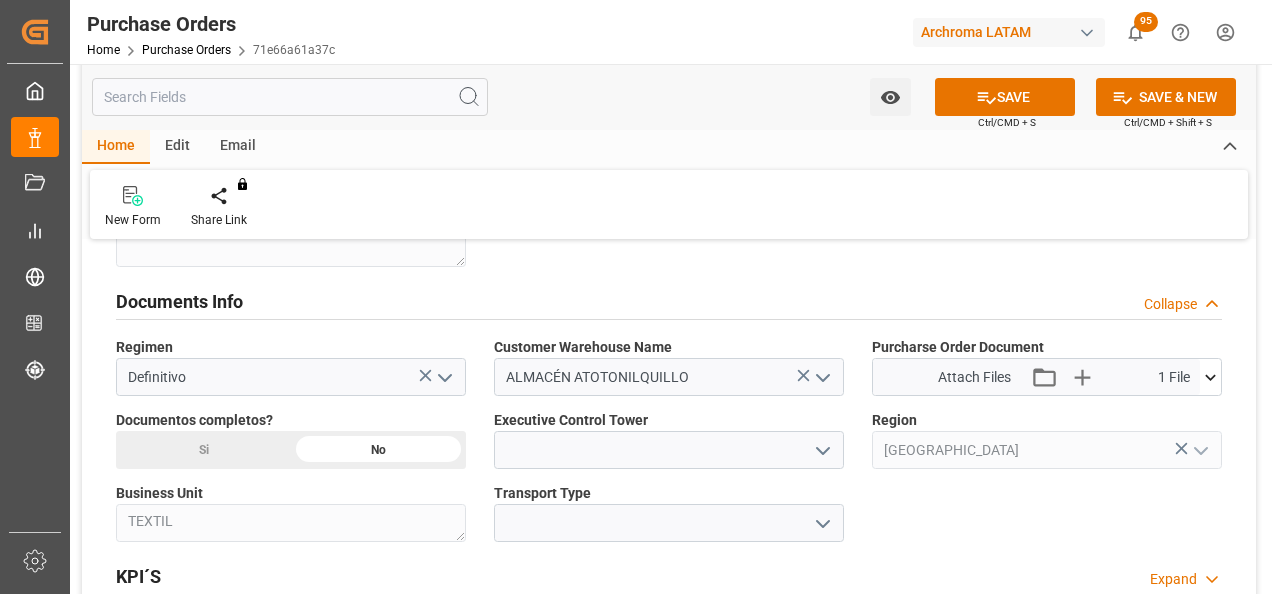 click on "Si" at bounding box center [203, -240] 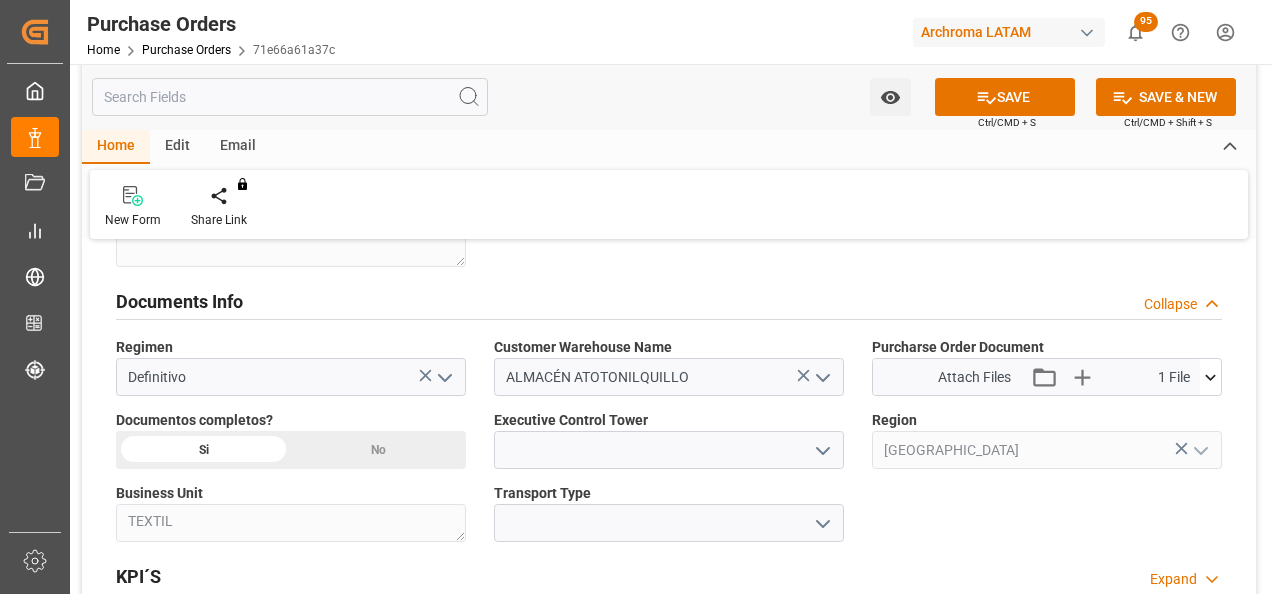 click 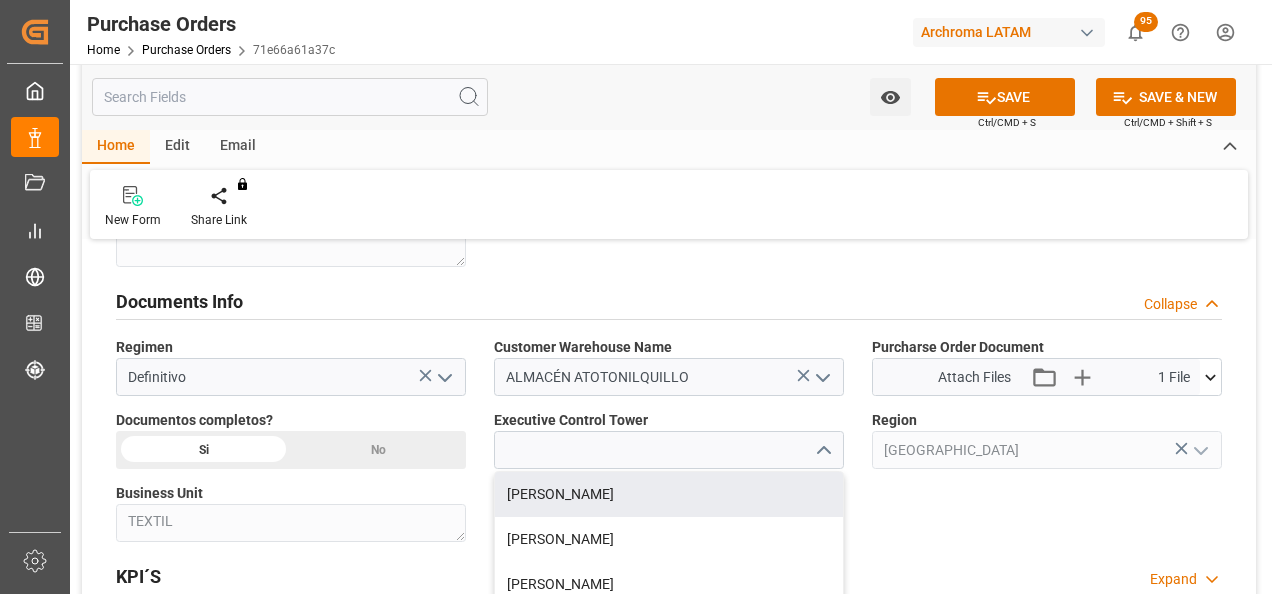 click on "[PERSON_NAME]" at bounding box center (669, 494) 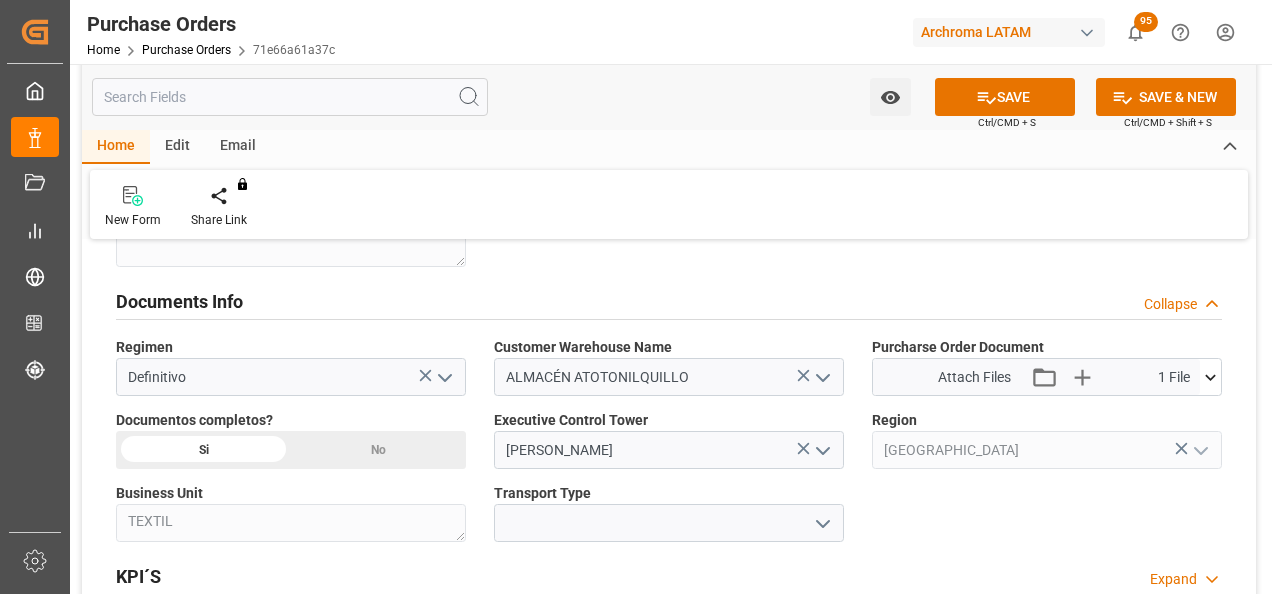 click 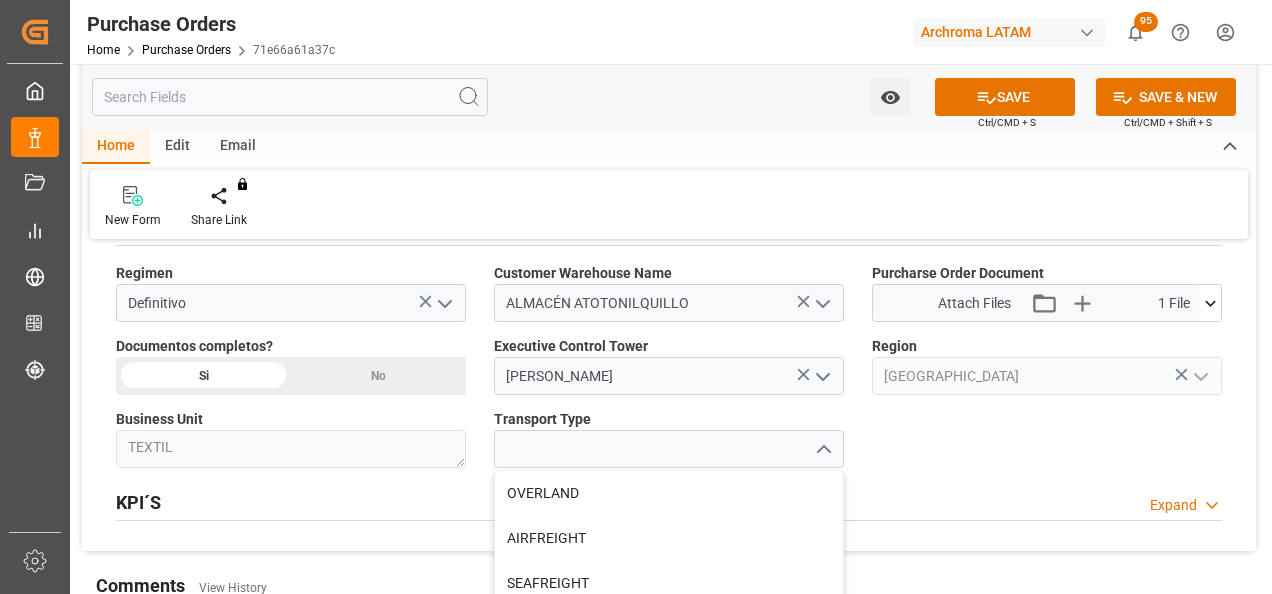 scroll, scrollTop: 1400, scrollLeft: 0, axis: vertical 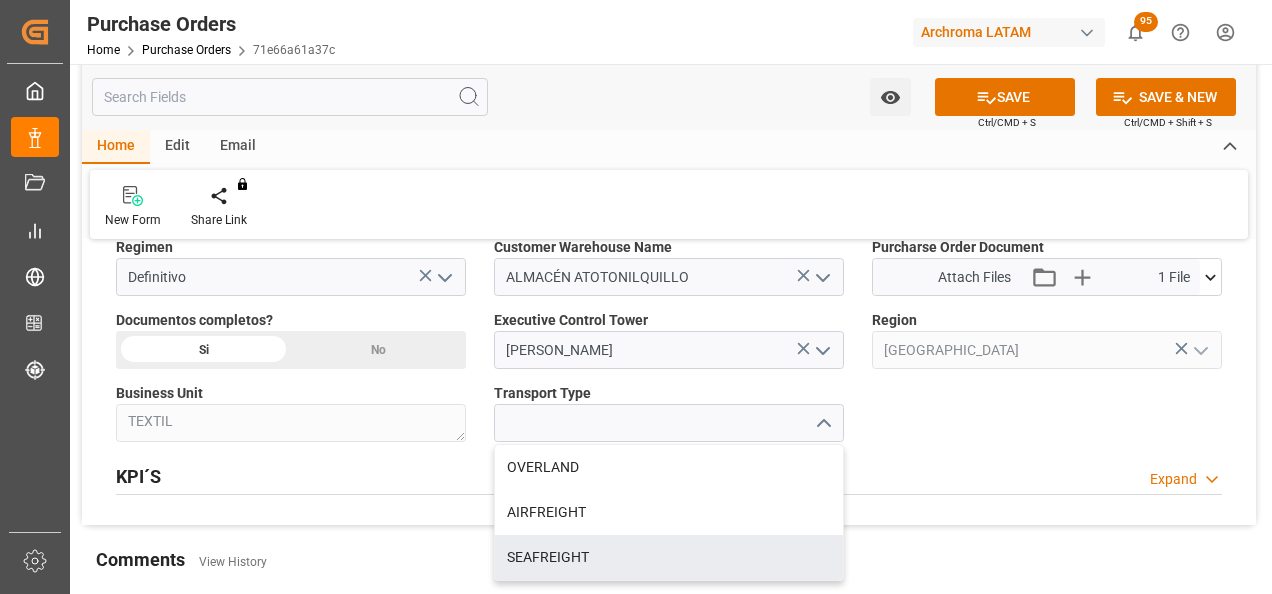 click on "SEAFREIGHT" at bounding box center (669, 557) 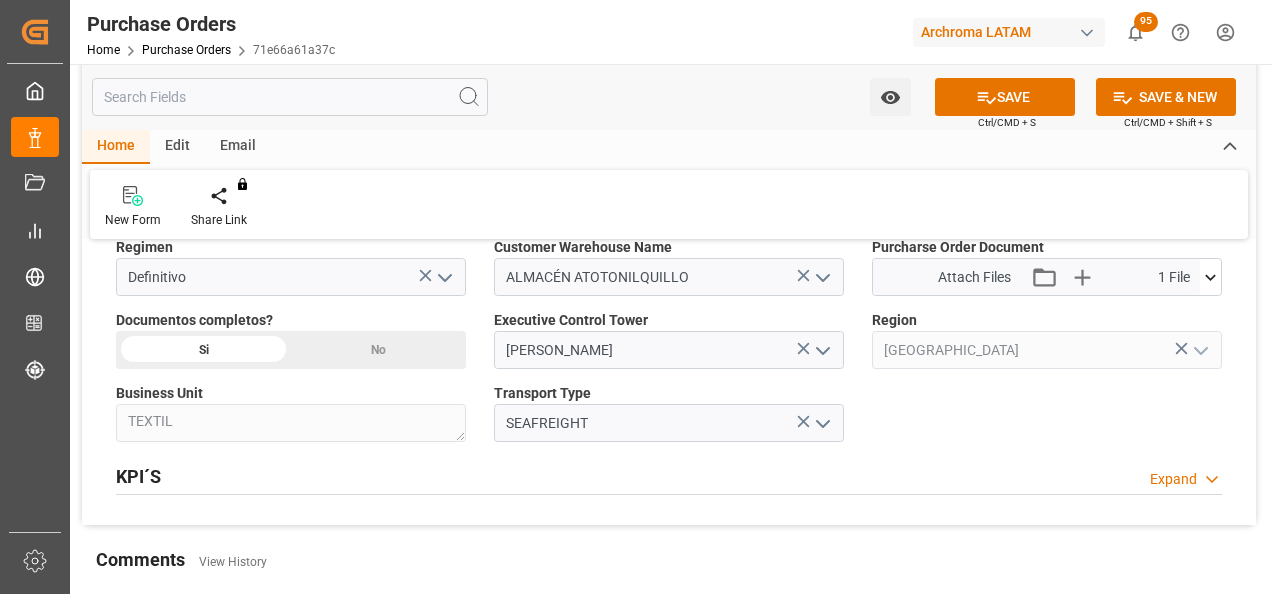 scroll, scrollTop: 1700, scrollLeft: 0, axis: vertical 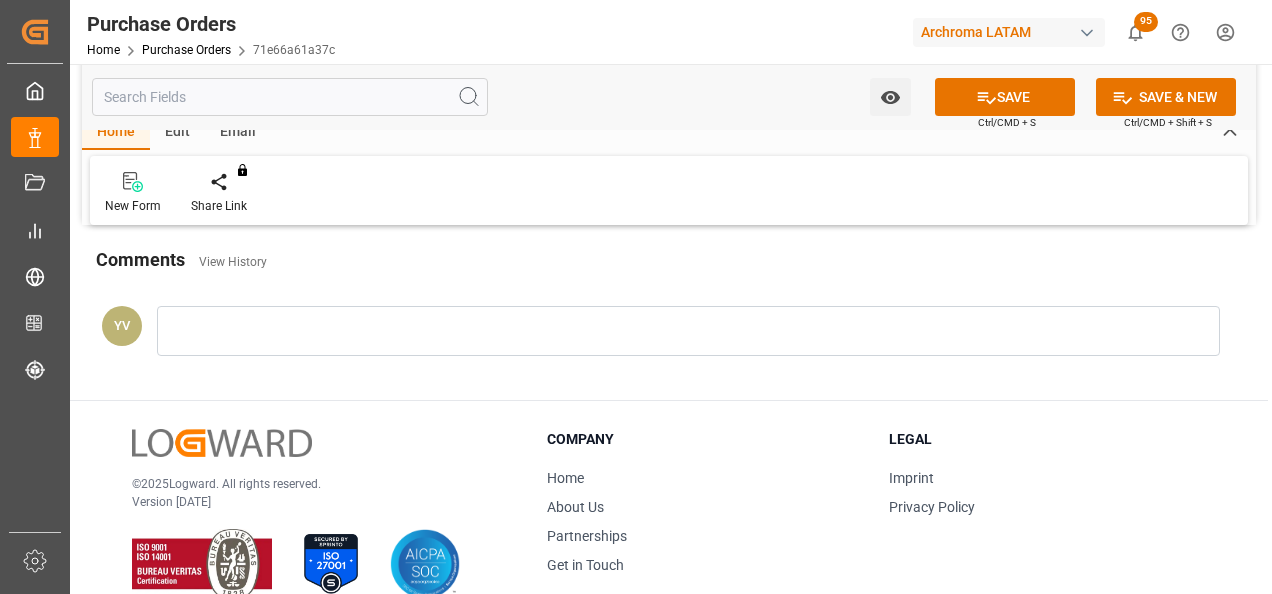 click at bounding box center (688, 331) 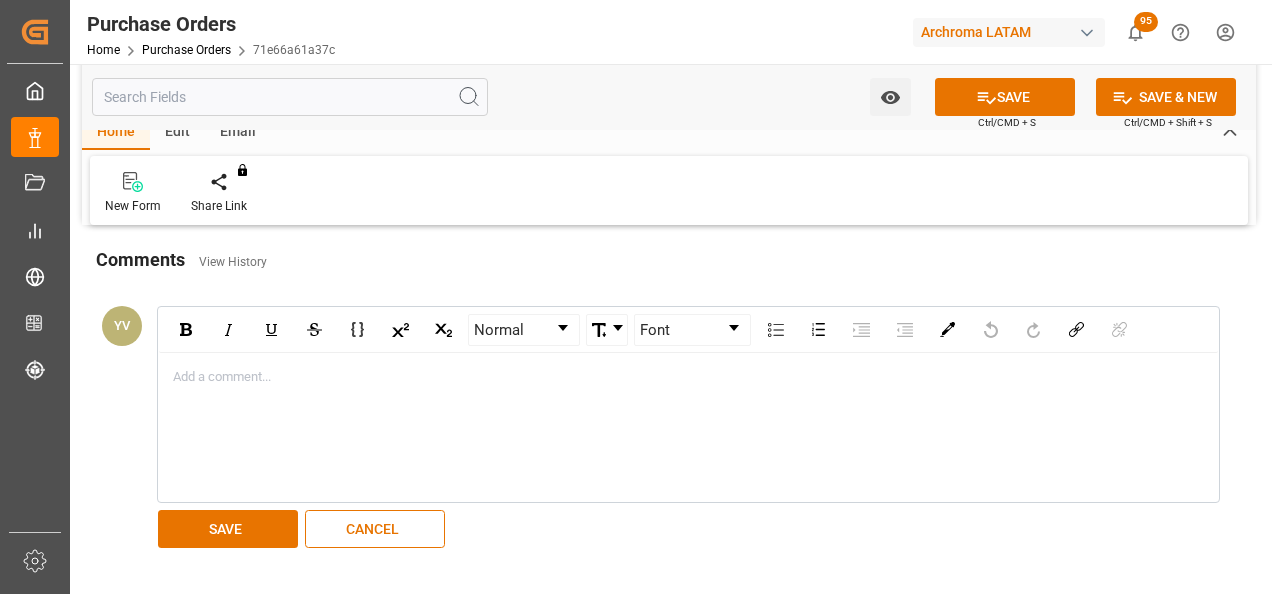 type 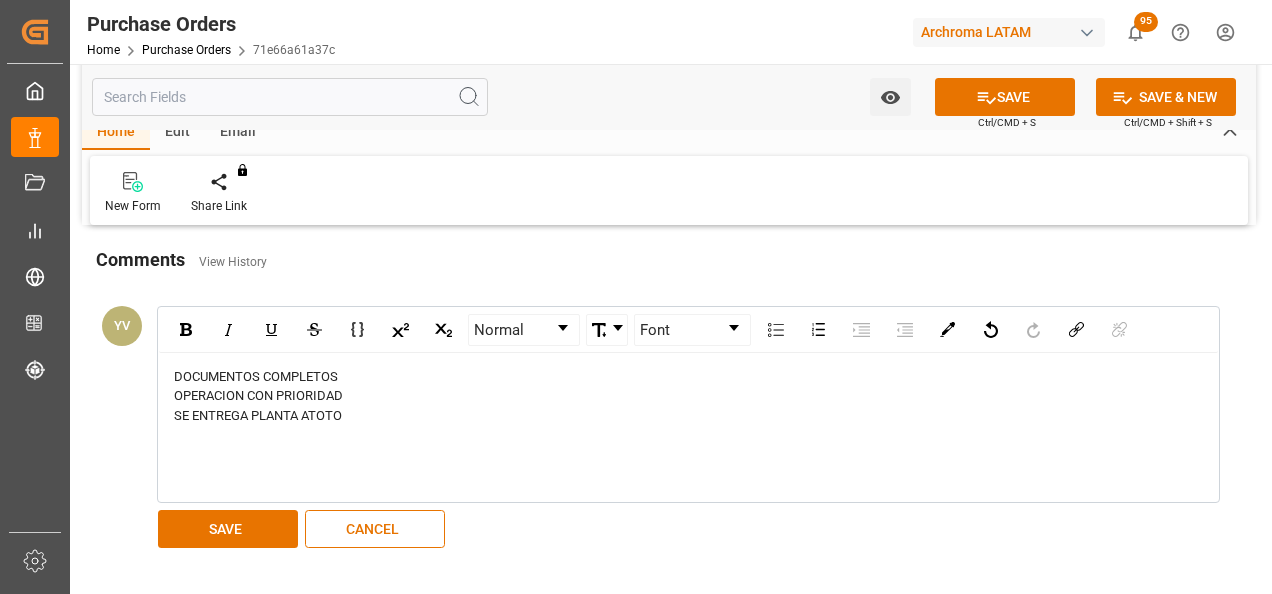 click on "SAVE" at bounding box center (228, 529) 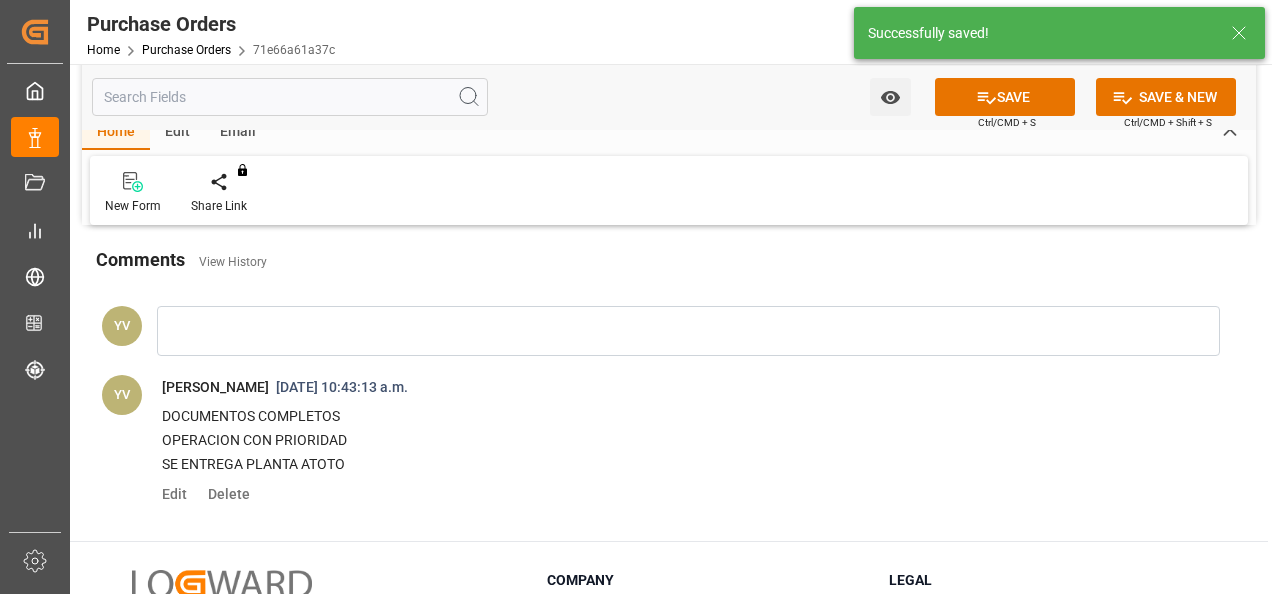 click 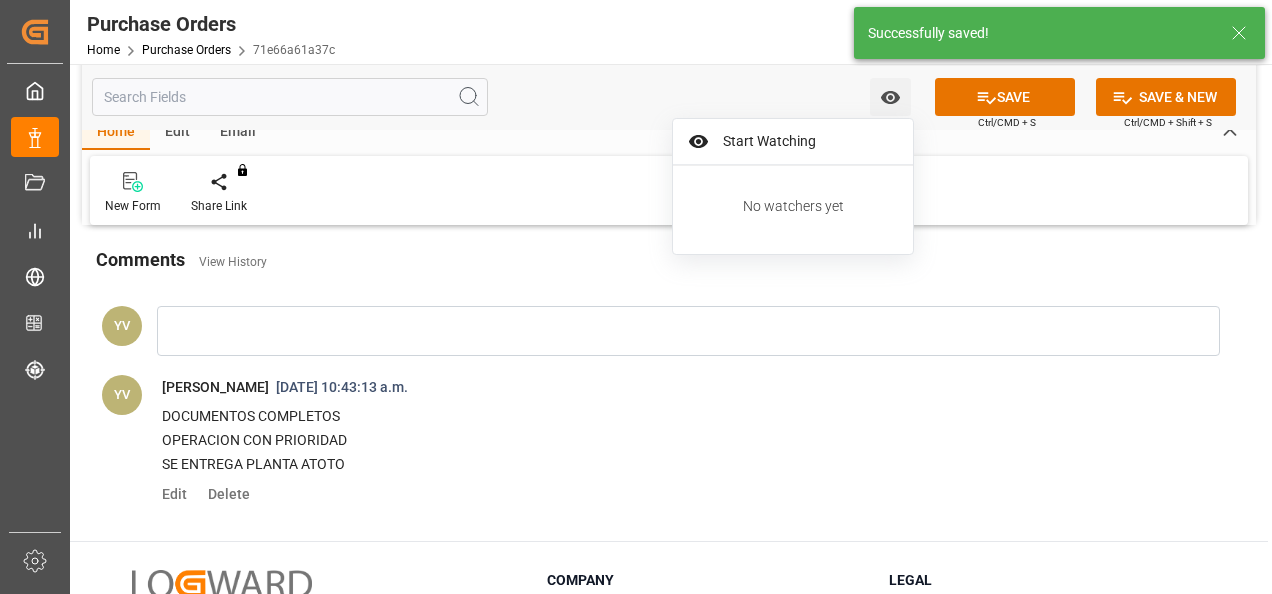 click on "Start Watching" at bounding box center (793, 142) 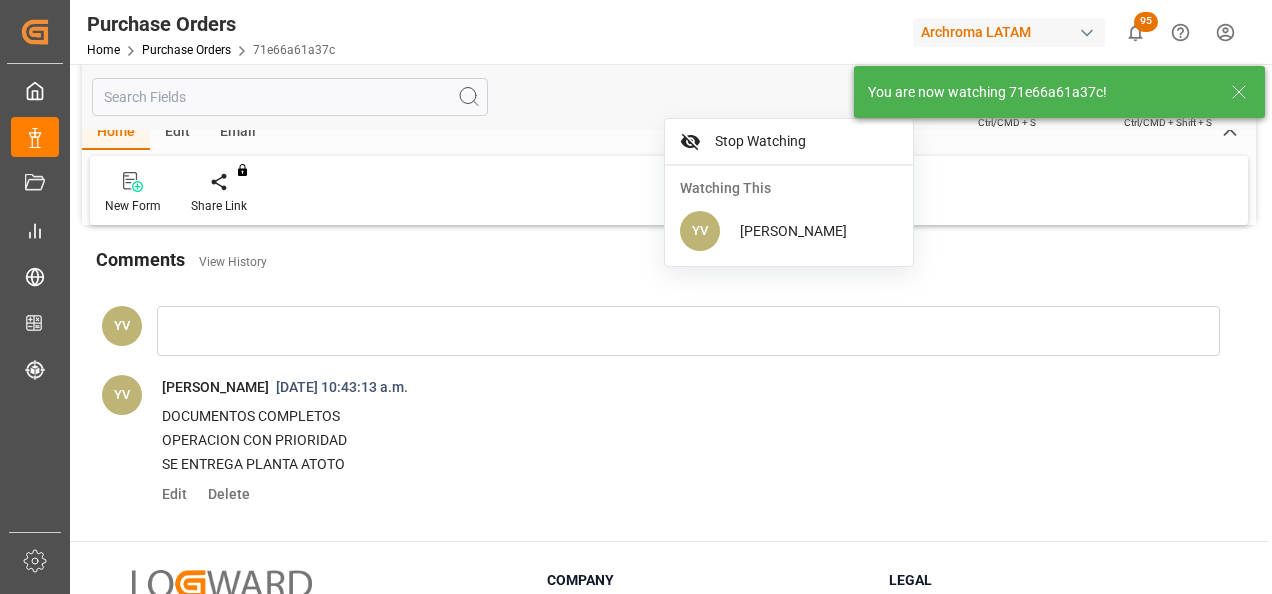 click 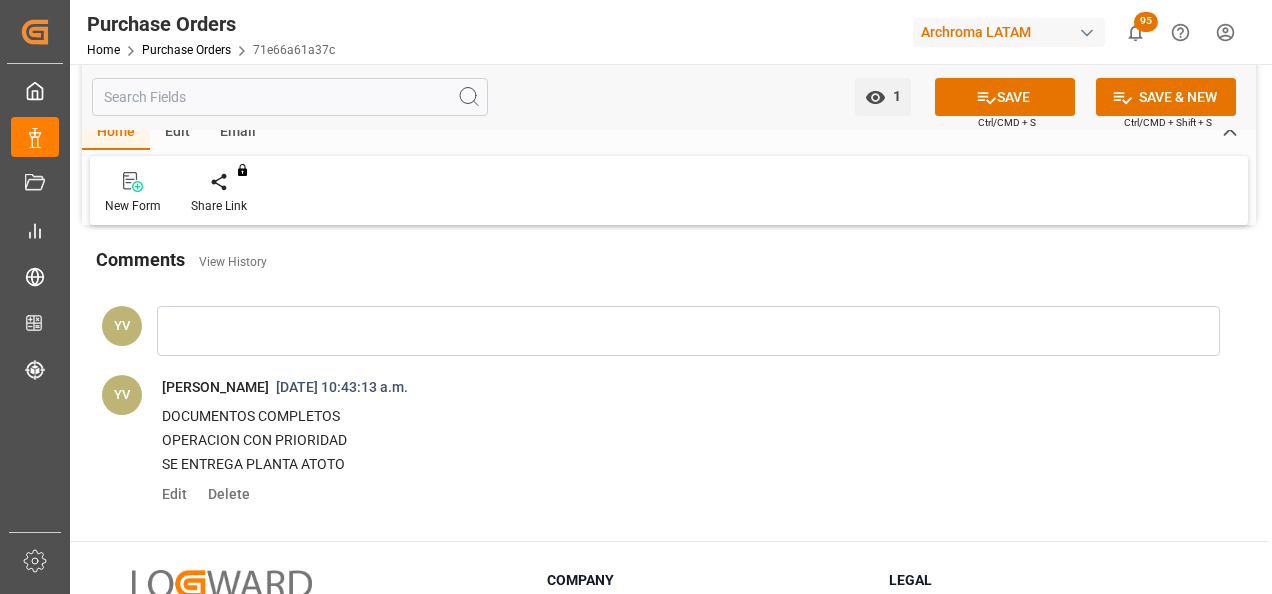 click 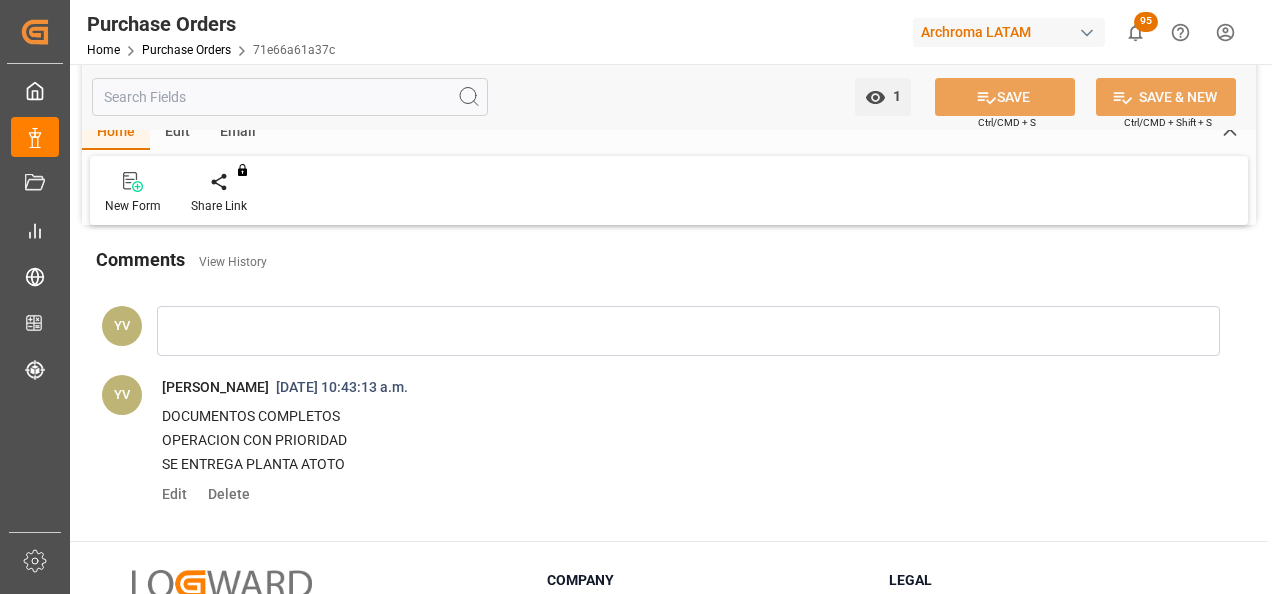 click on "Home Purchase Orders 71e66a61a37c" at bounding box center (211, 49) 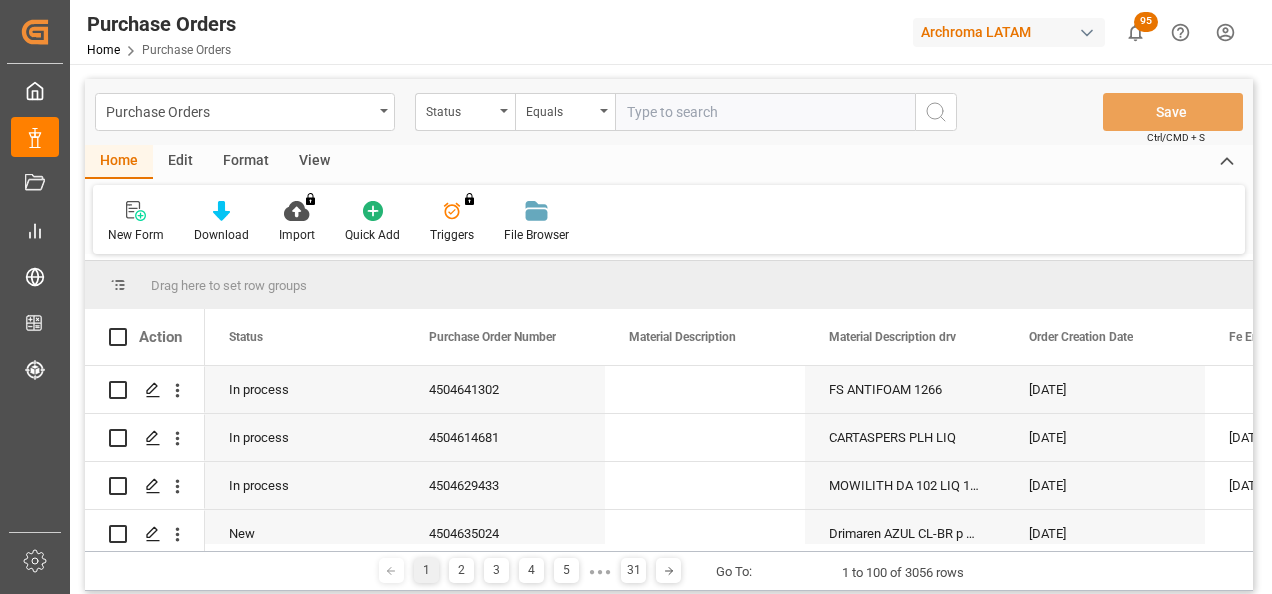 click on "Status" at bounding box center [460, 109] 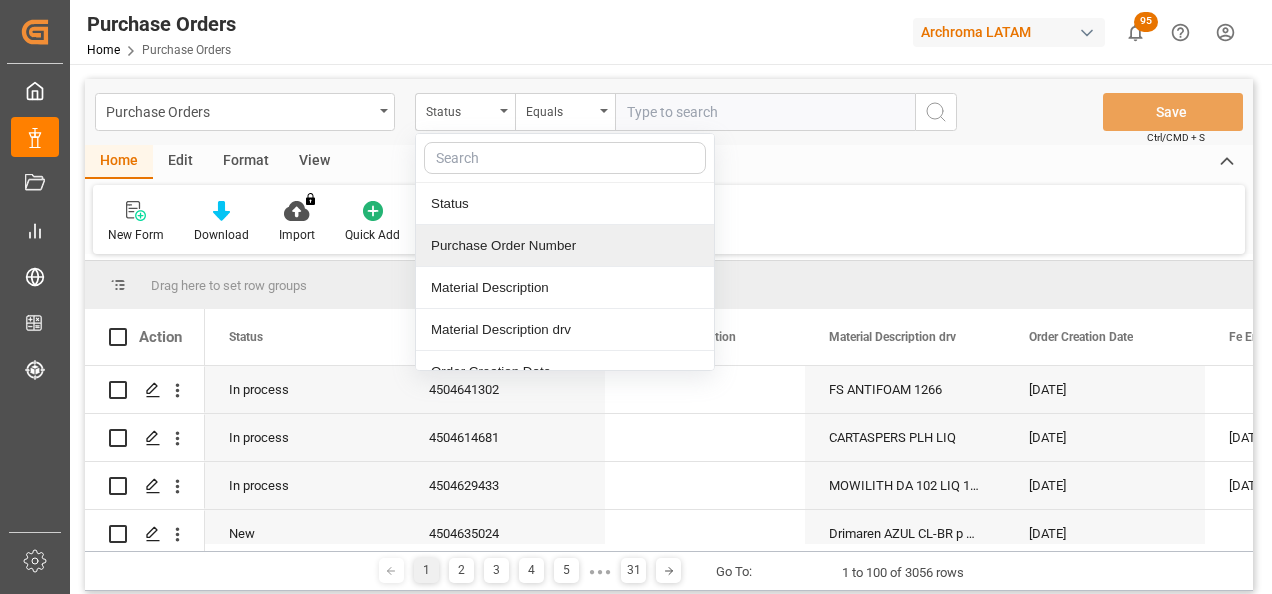 click on "Purchase Order Number" at bounding box center (565, 246) 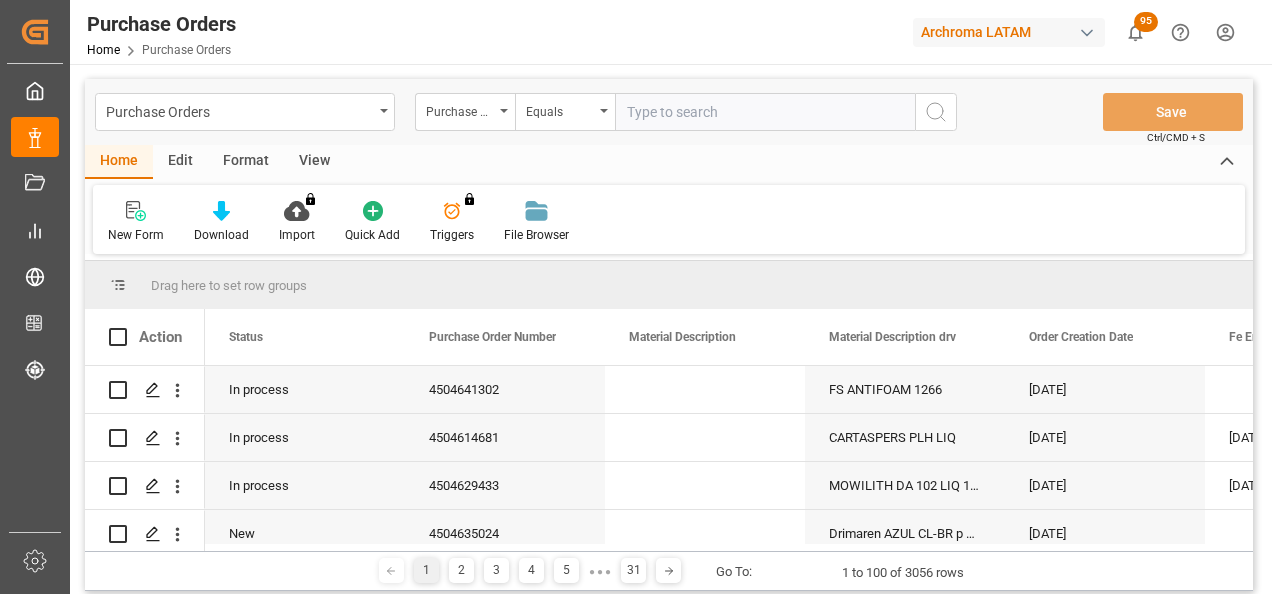 click at bounding box center [765, 112] 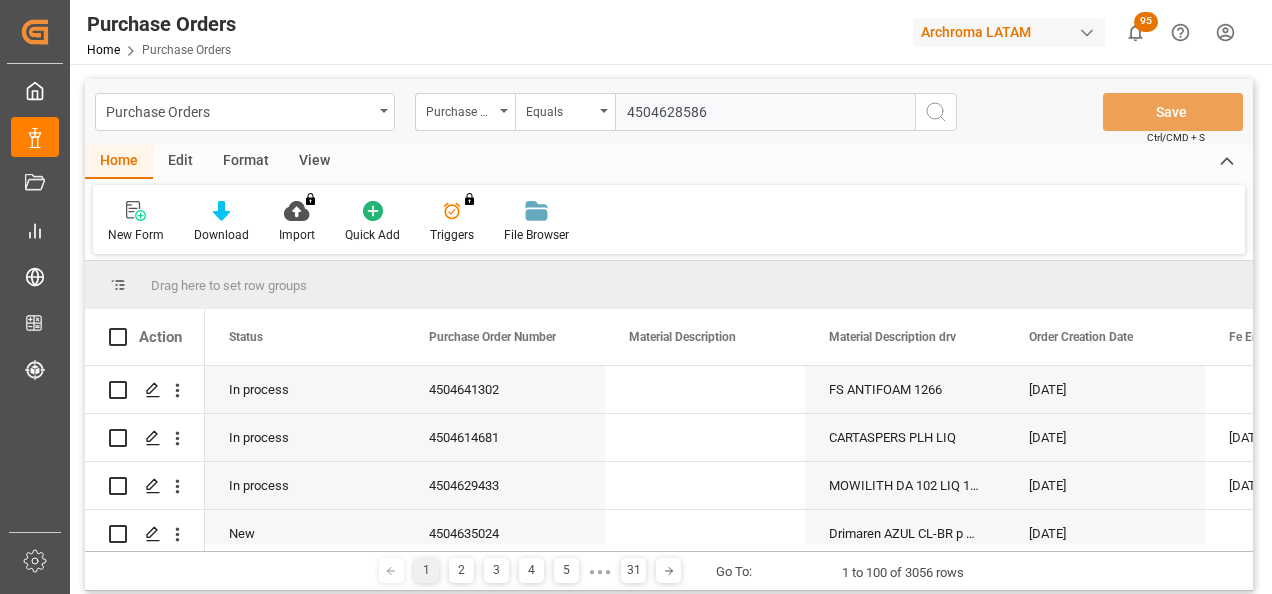type 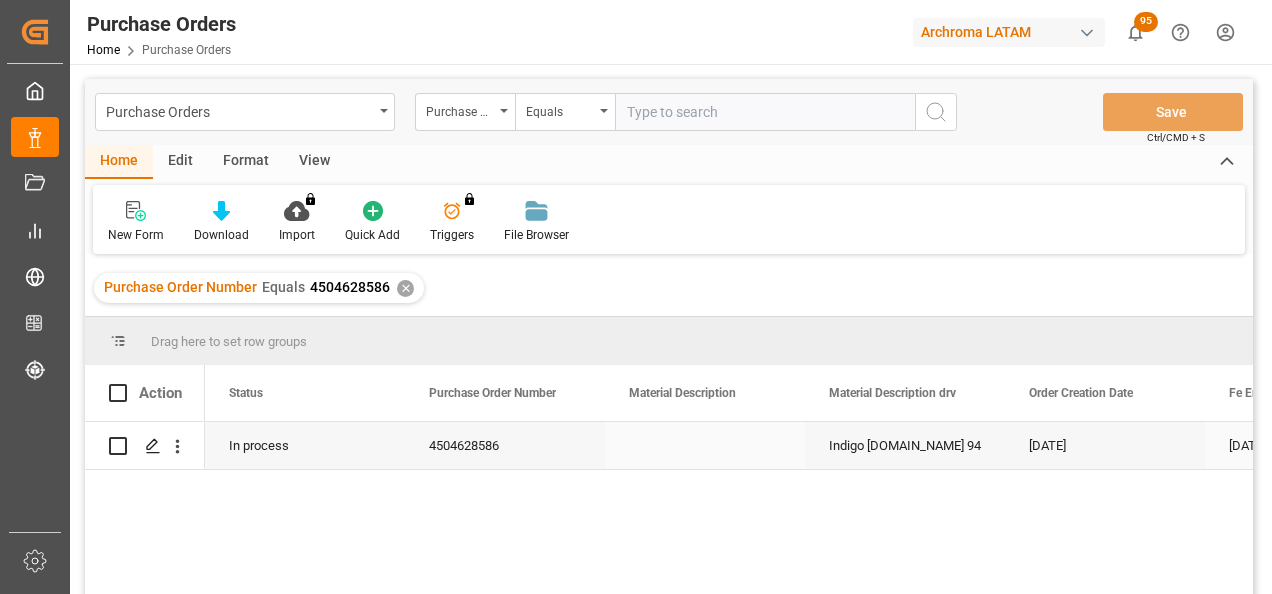 click 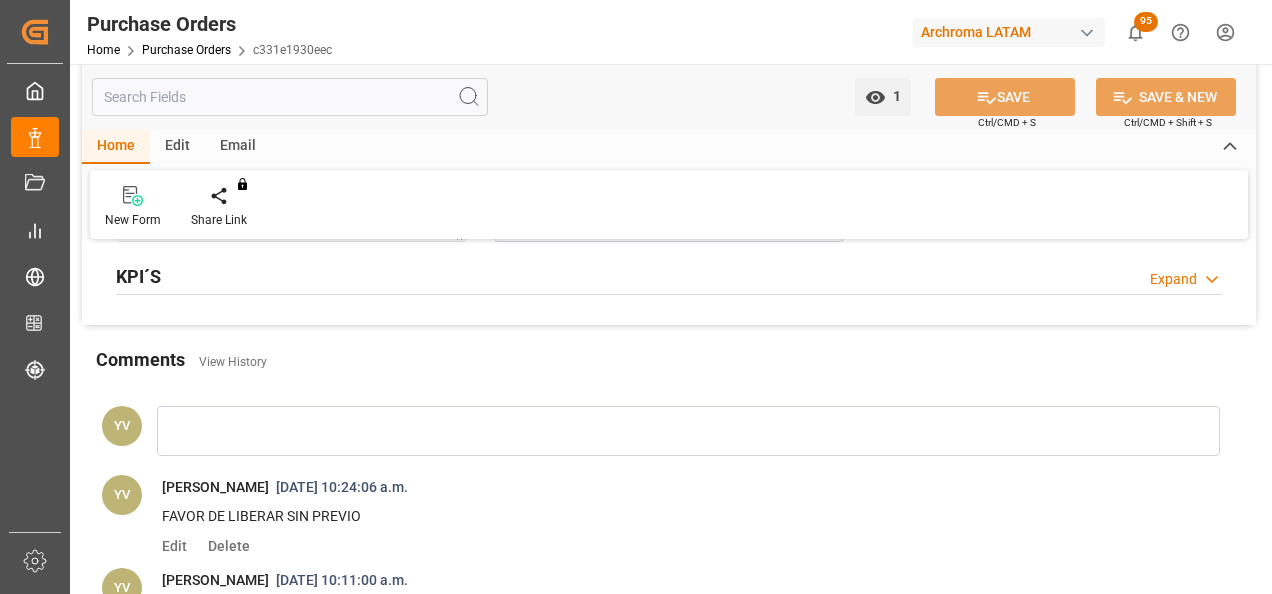 scroll, scrollTop: 1700, scrollLeft: 0, axis: vertical 